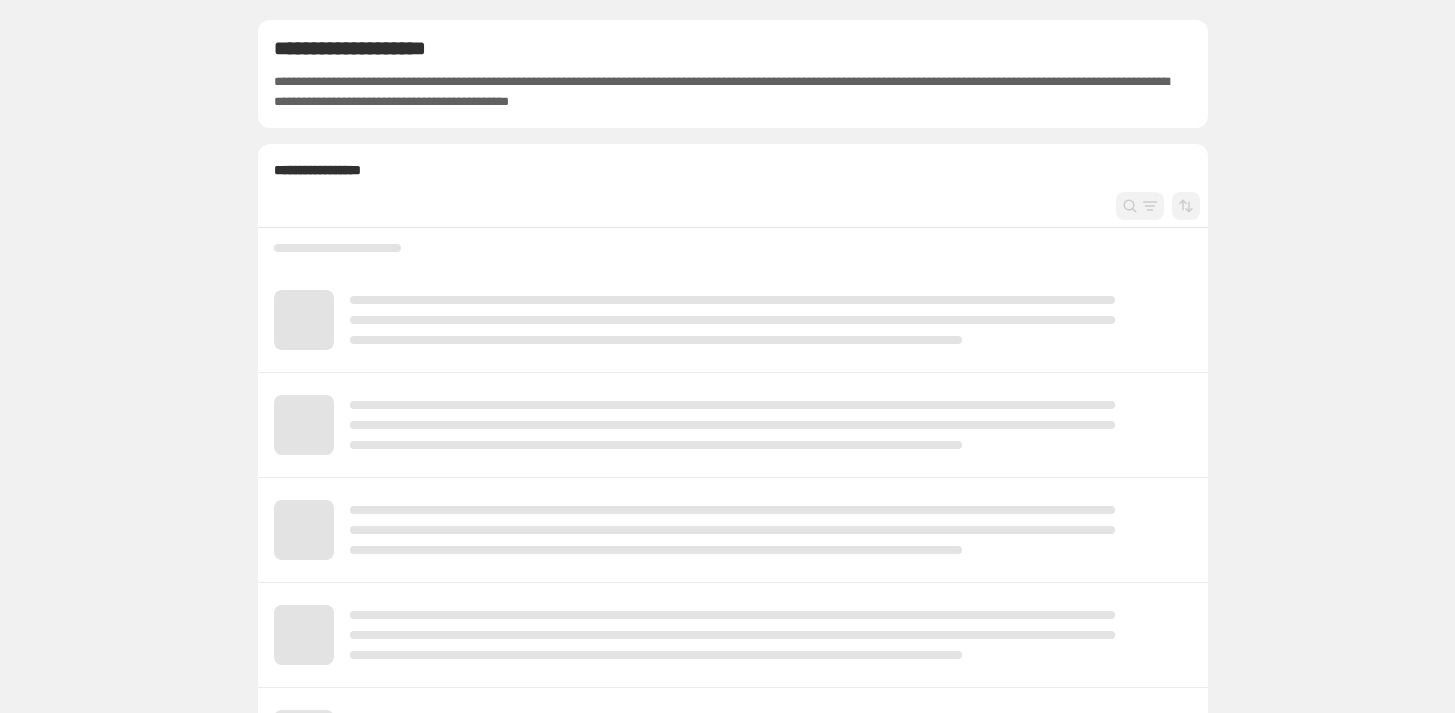 scroll, scrollTop: 0, scrollLeft: 0, axis: both 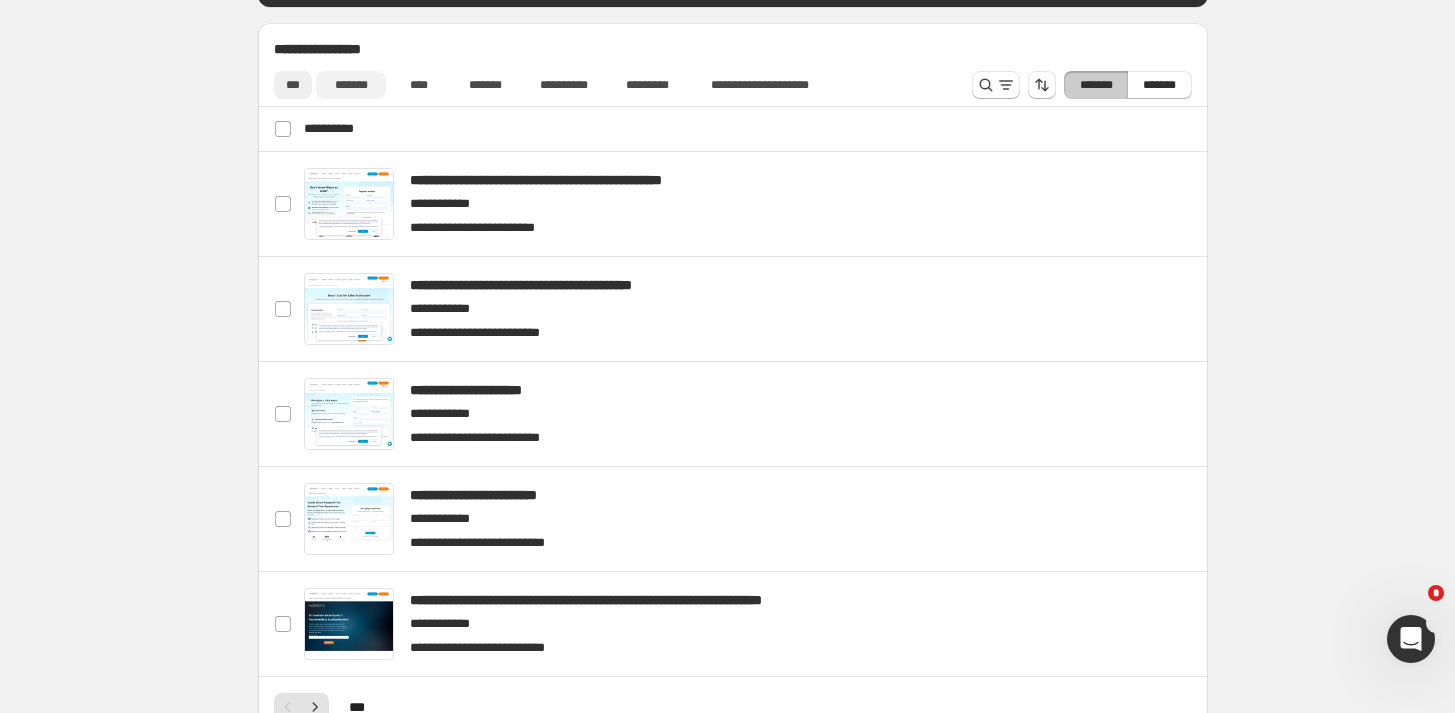 click on "*******" at bounding box center [350, 85] 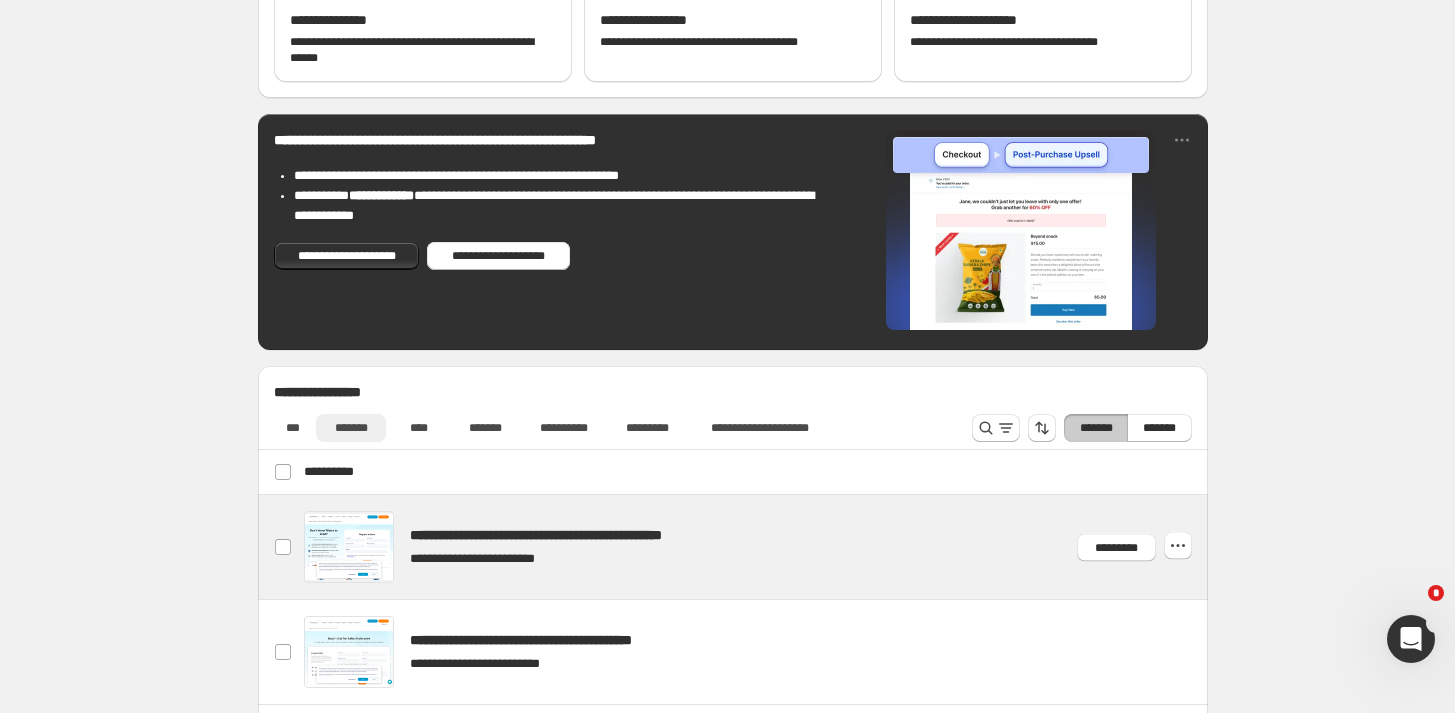 scroll, scrollTop: 555, scrollLeft: 0, axis: vertical 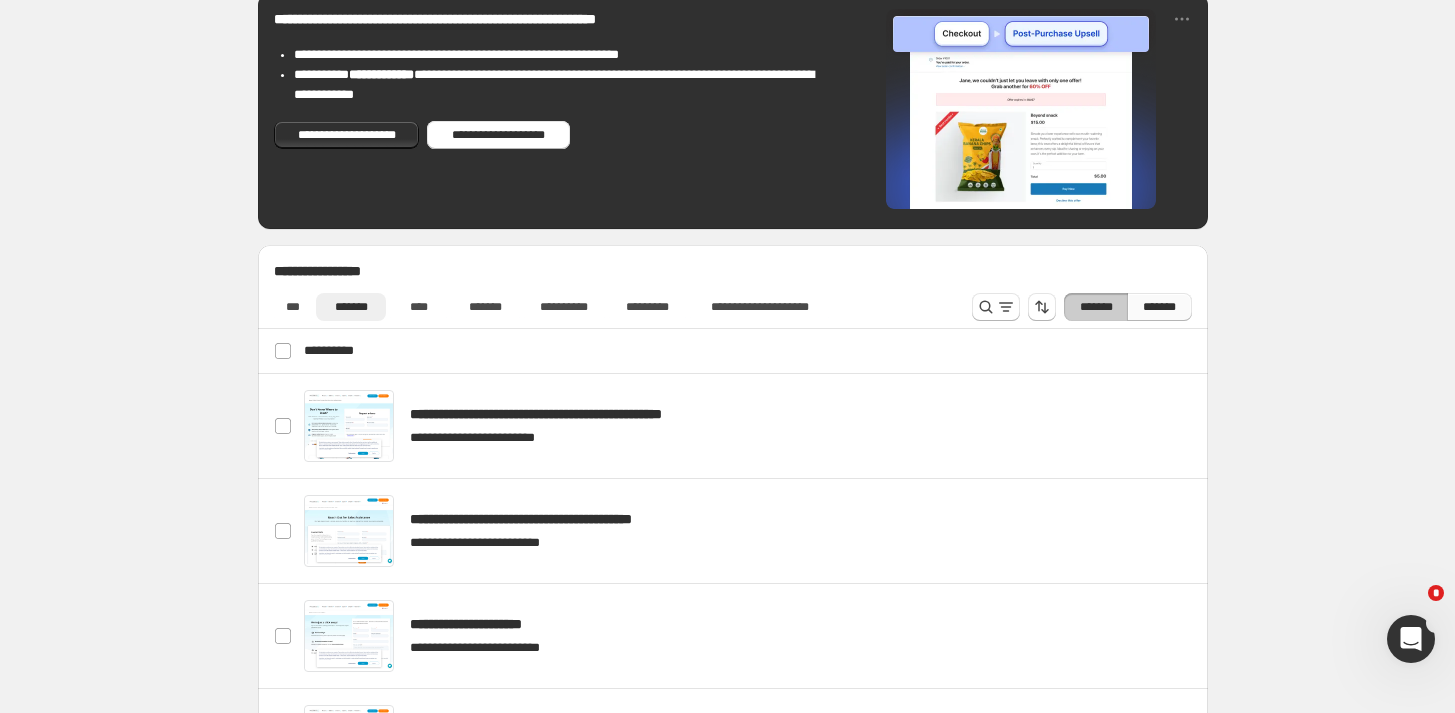 click on "*******" at bounding box center (1159, 307) 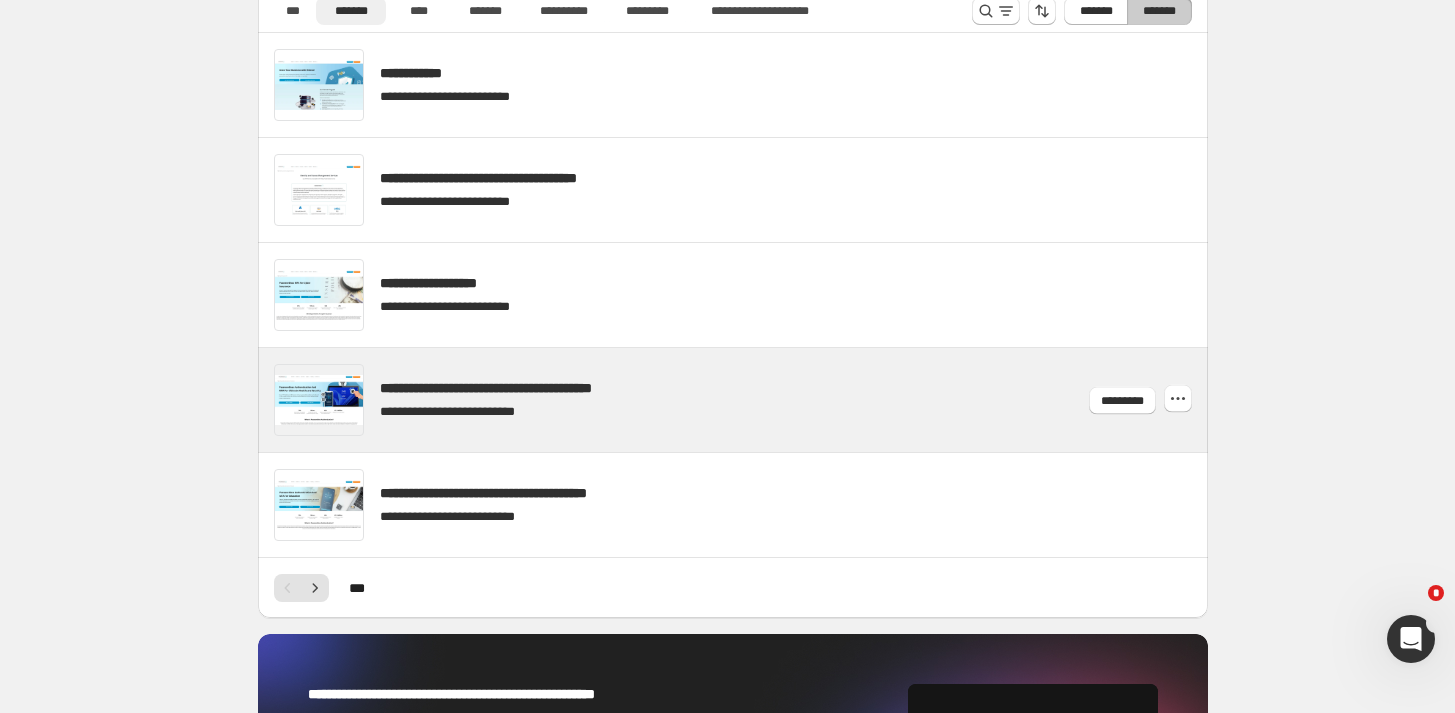 scroll, scrollTop: 888, scrollLeft: 0, axis: vertical 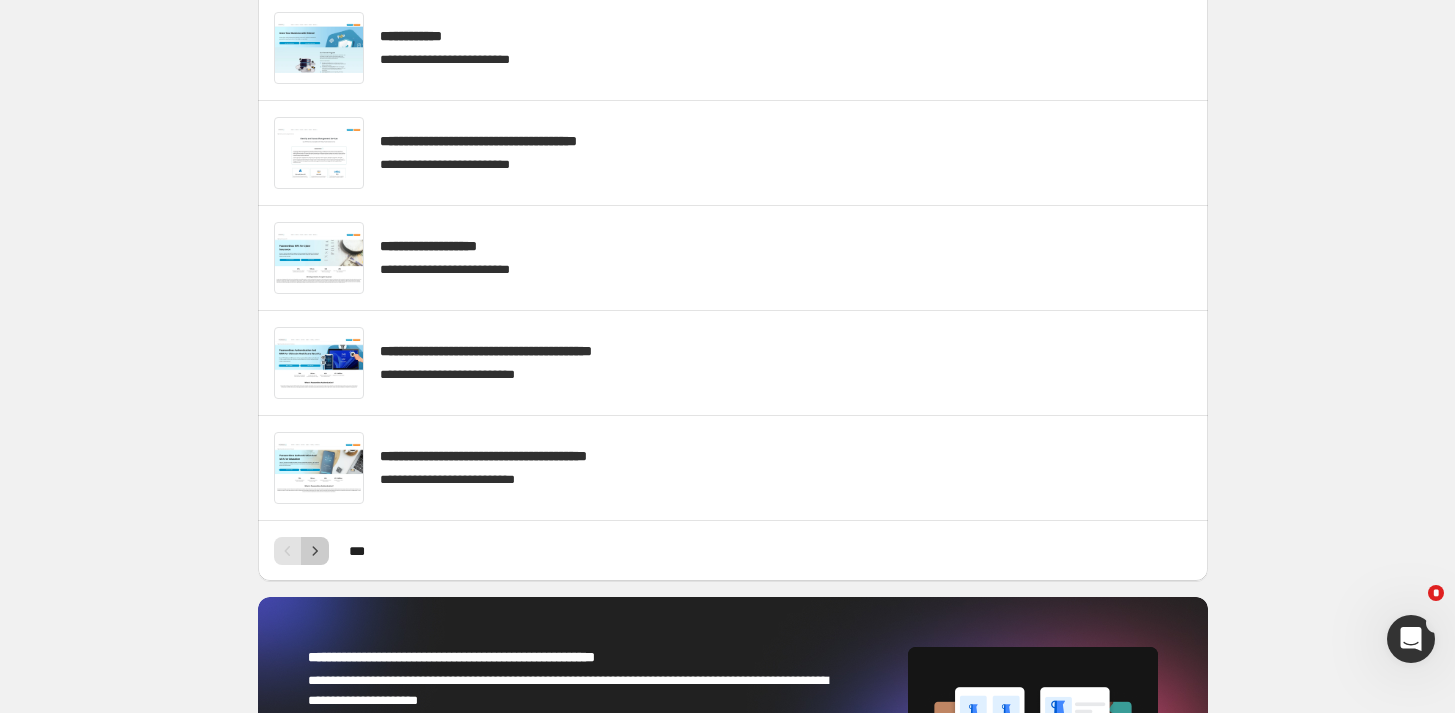 click 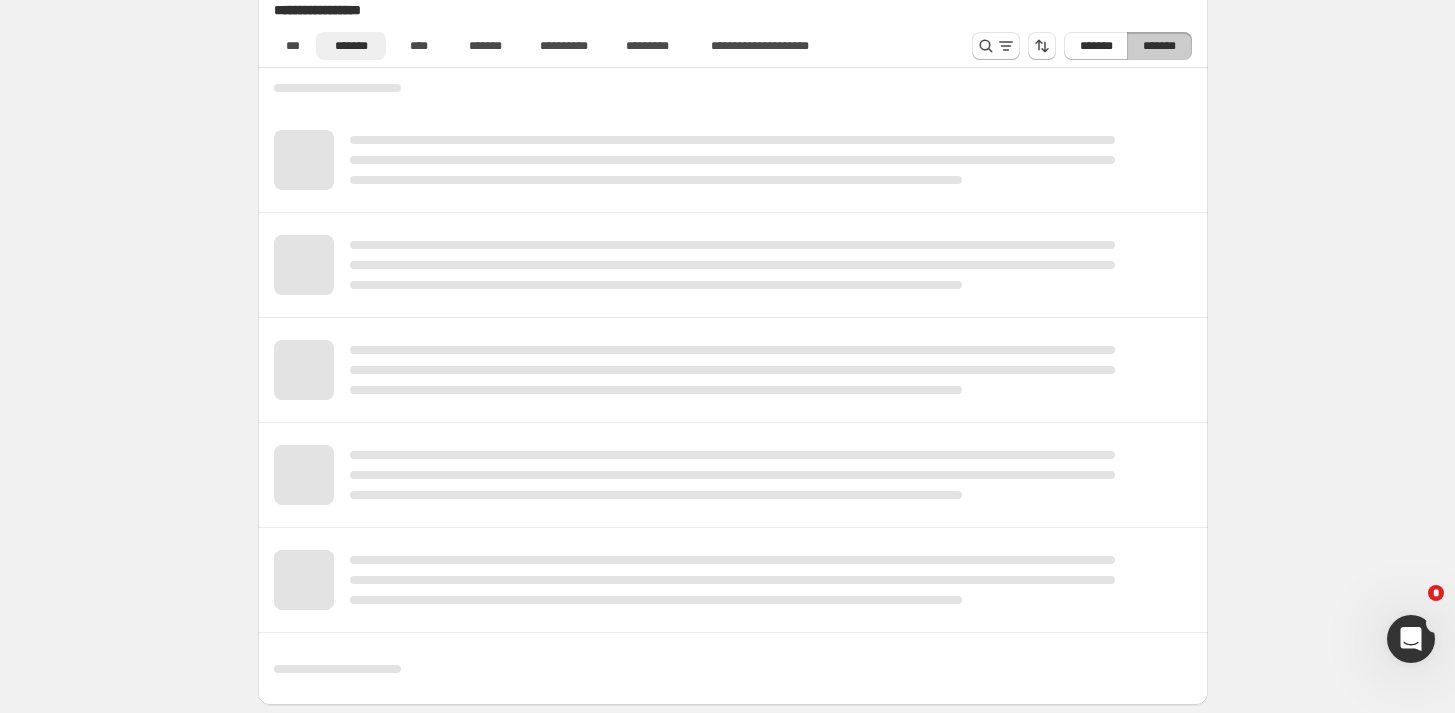 scroll, scrollTop: 800, scrollLeft: 0, axis: vertical 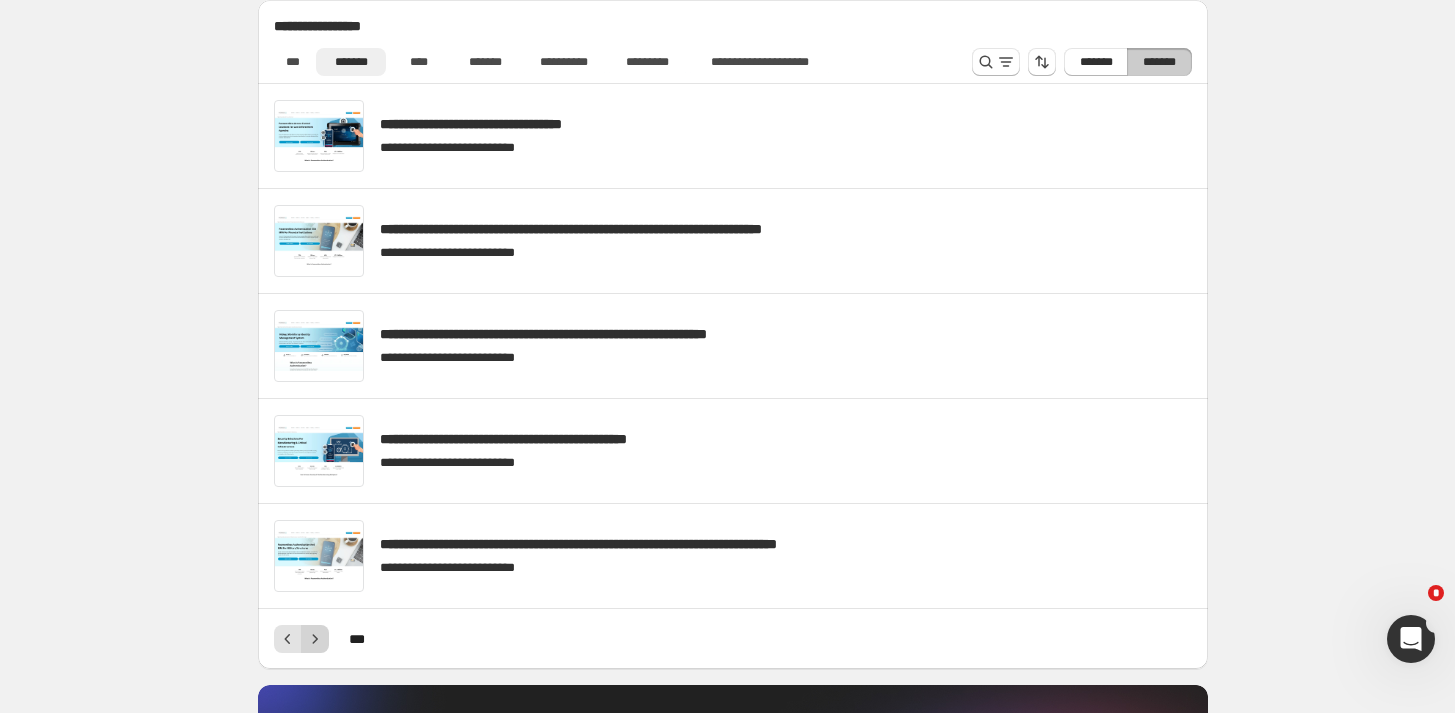 click 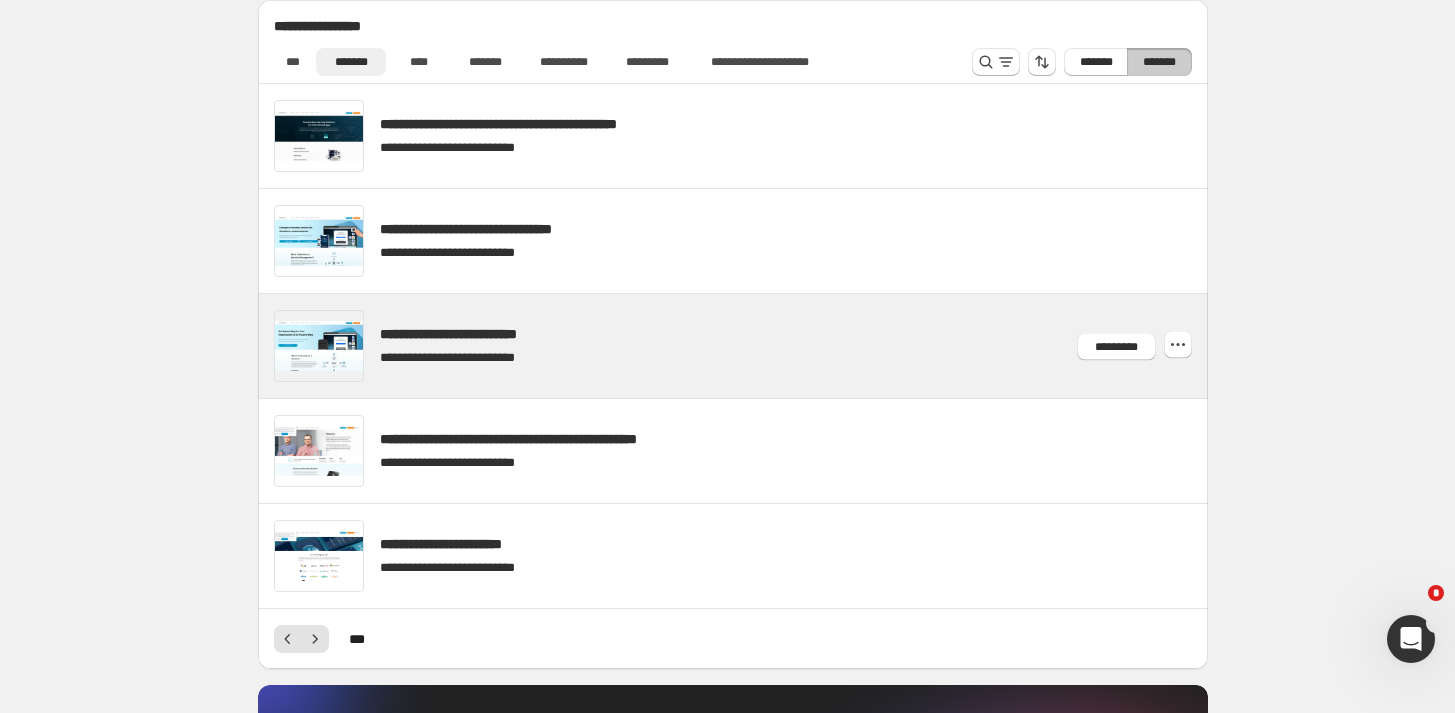 click at bounding box center [757, 346] 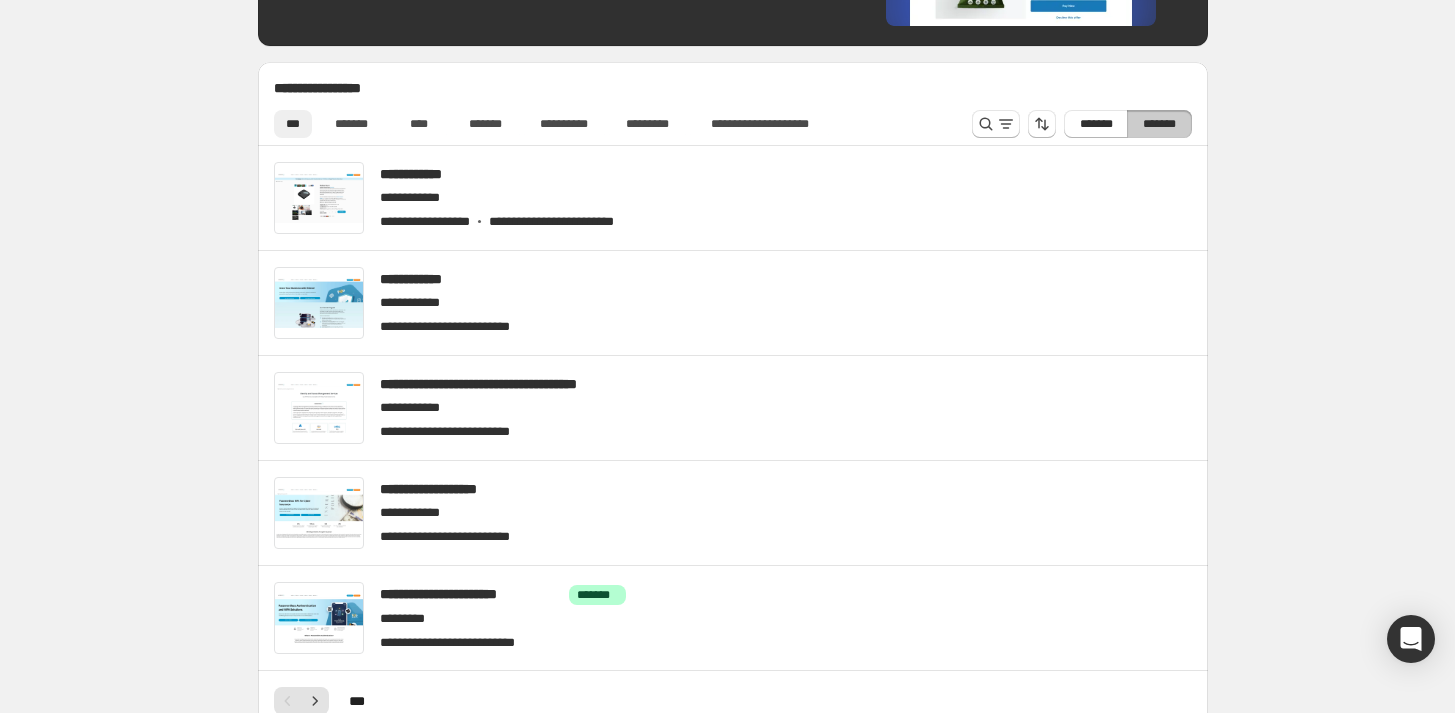 scroll, scrollTop: 555, scrollLeft: 0, axis: vertical 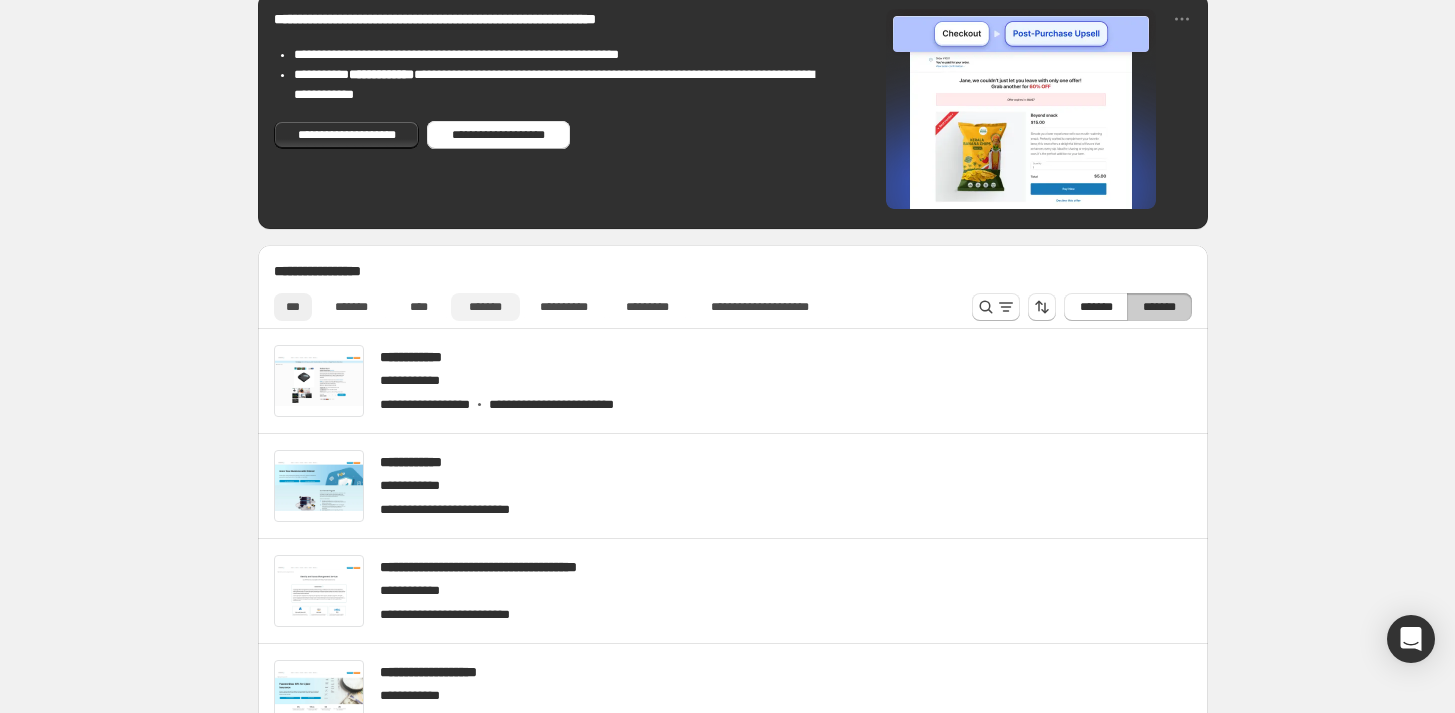 click on "*******" at bounding box center (485, 307) 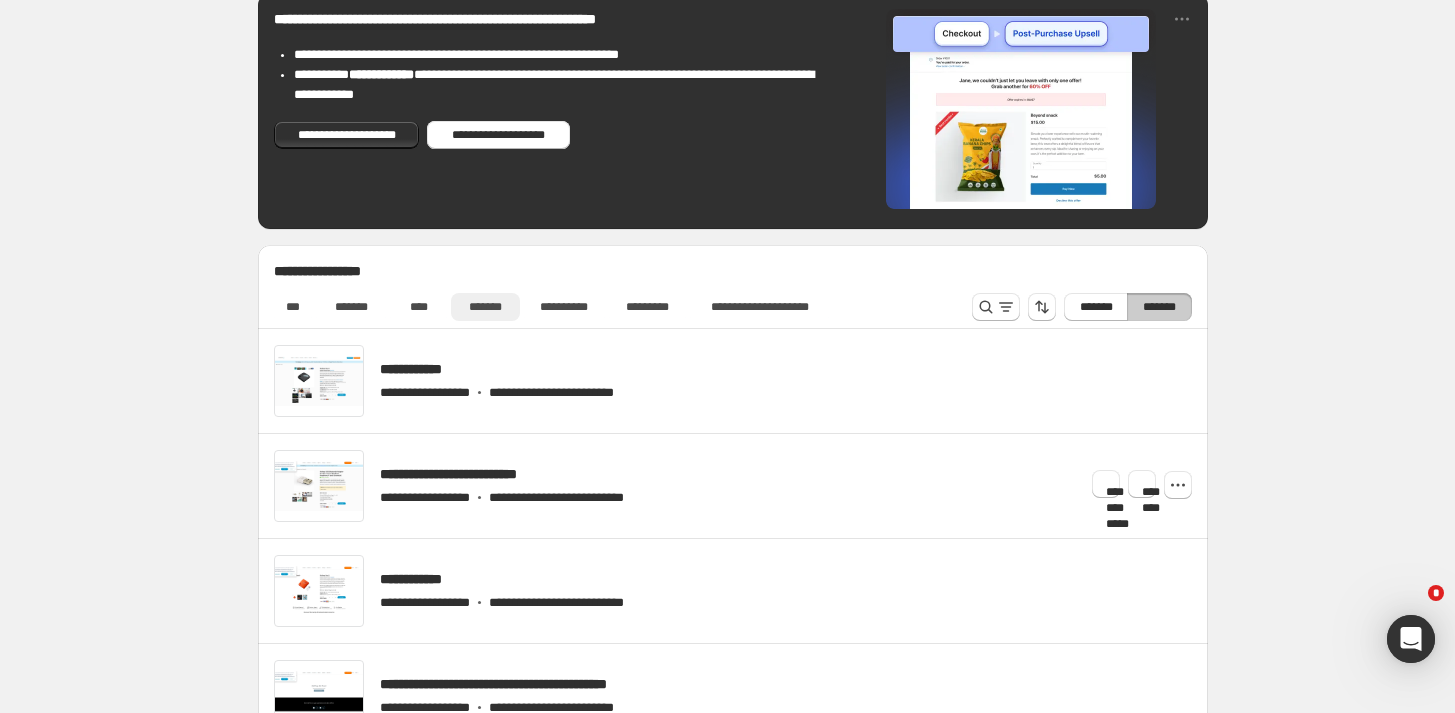 scroll, scrollTop: 0, scrollLeft: 0, axis: both 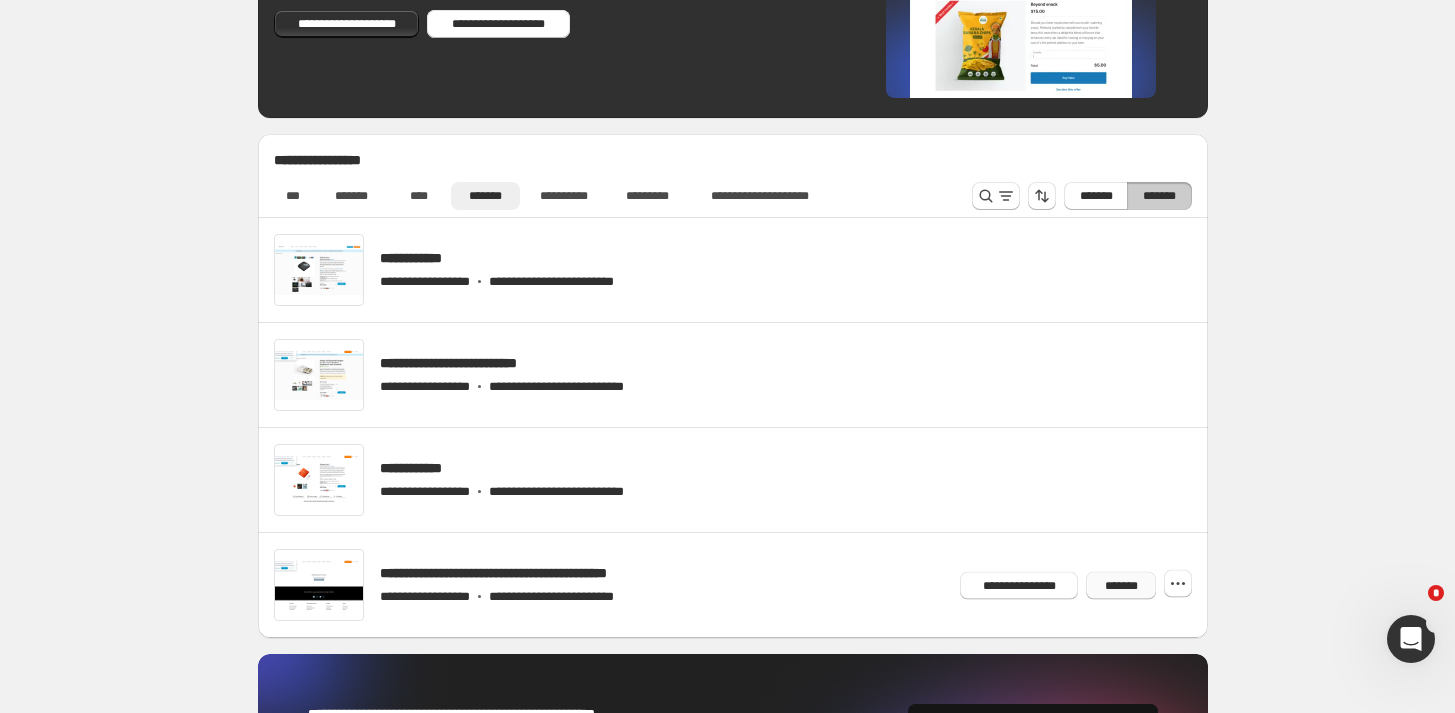 click on "*******" at bounding box center [1121, 585] 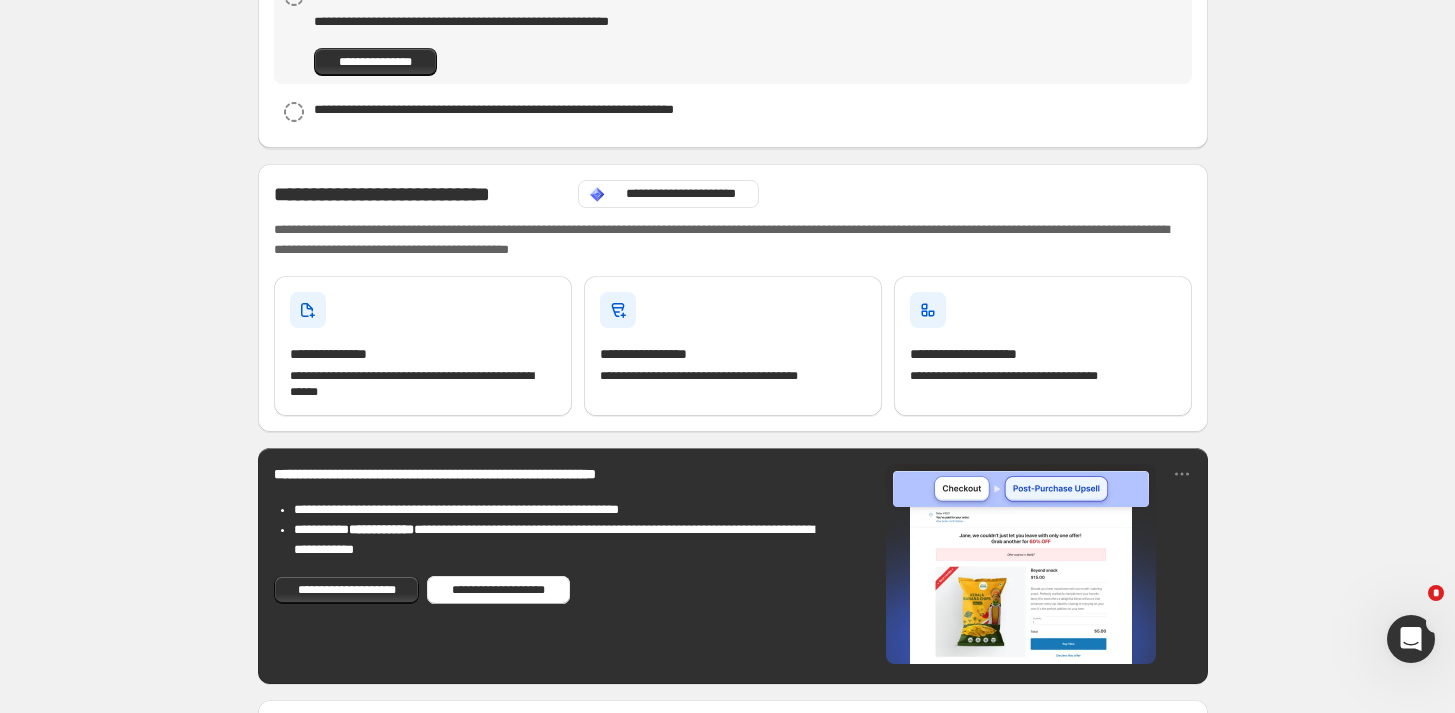 scroll, scrollTop: 0, scrollLeft: 0, axis: both 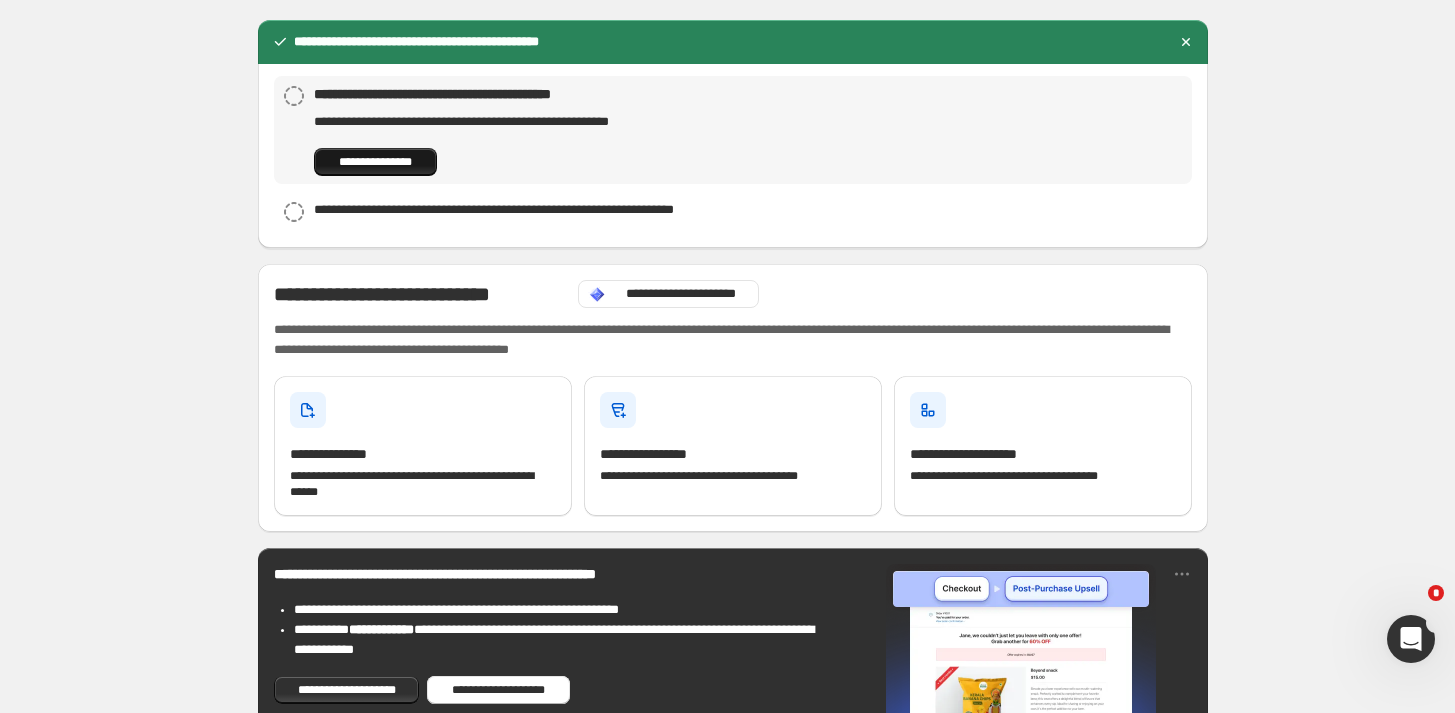 click on "**********" at bounding box center [375, 162] 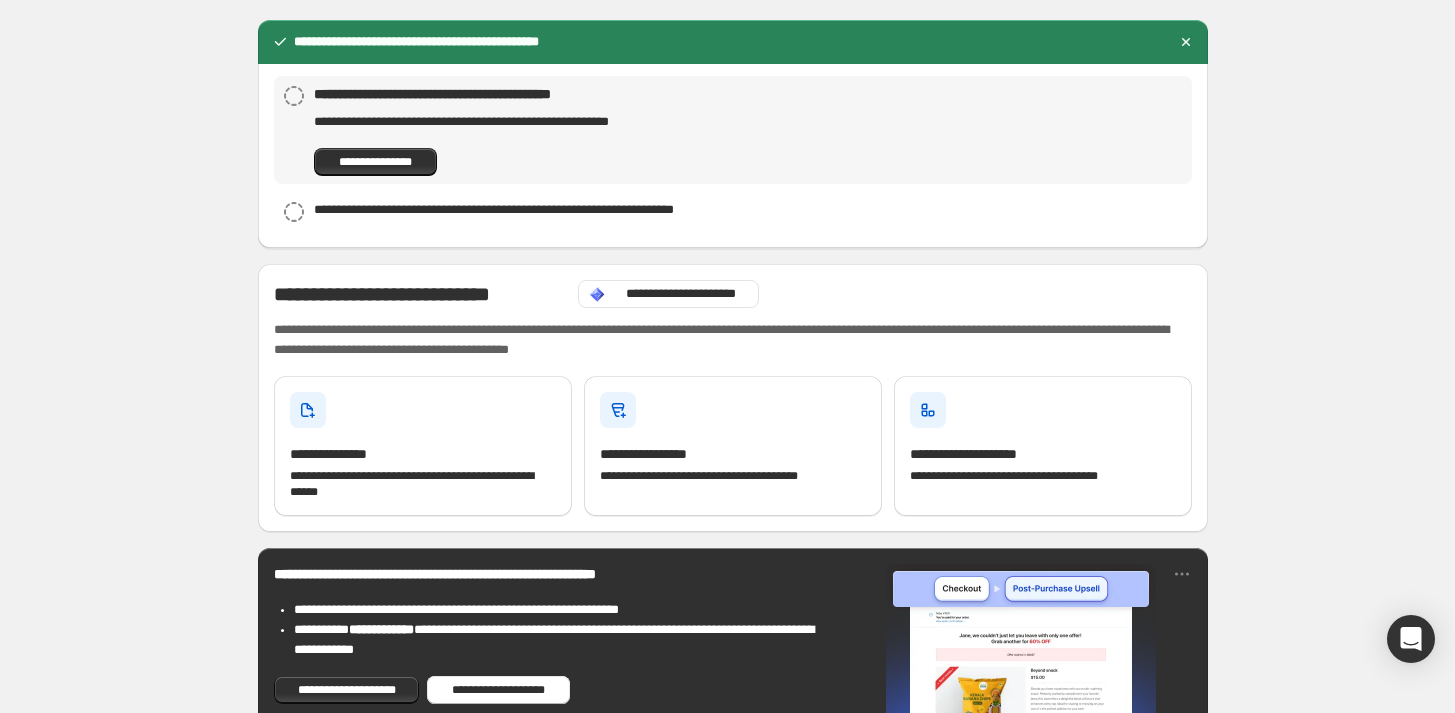 scroll, scrollTop: 555, scrollLeft: 0, axis: vertical 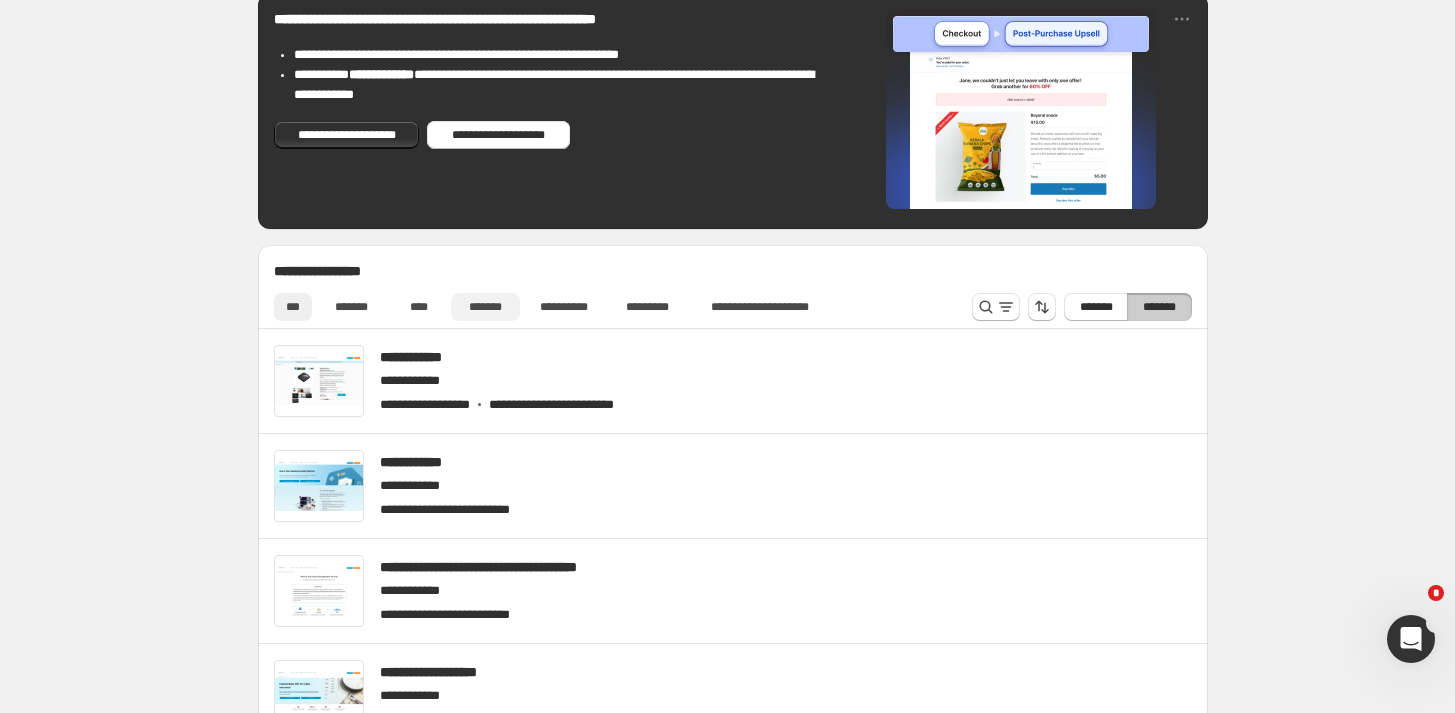 click on "*******" at bounding box center (485, 307) 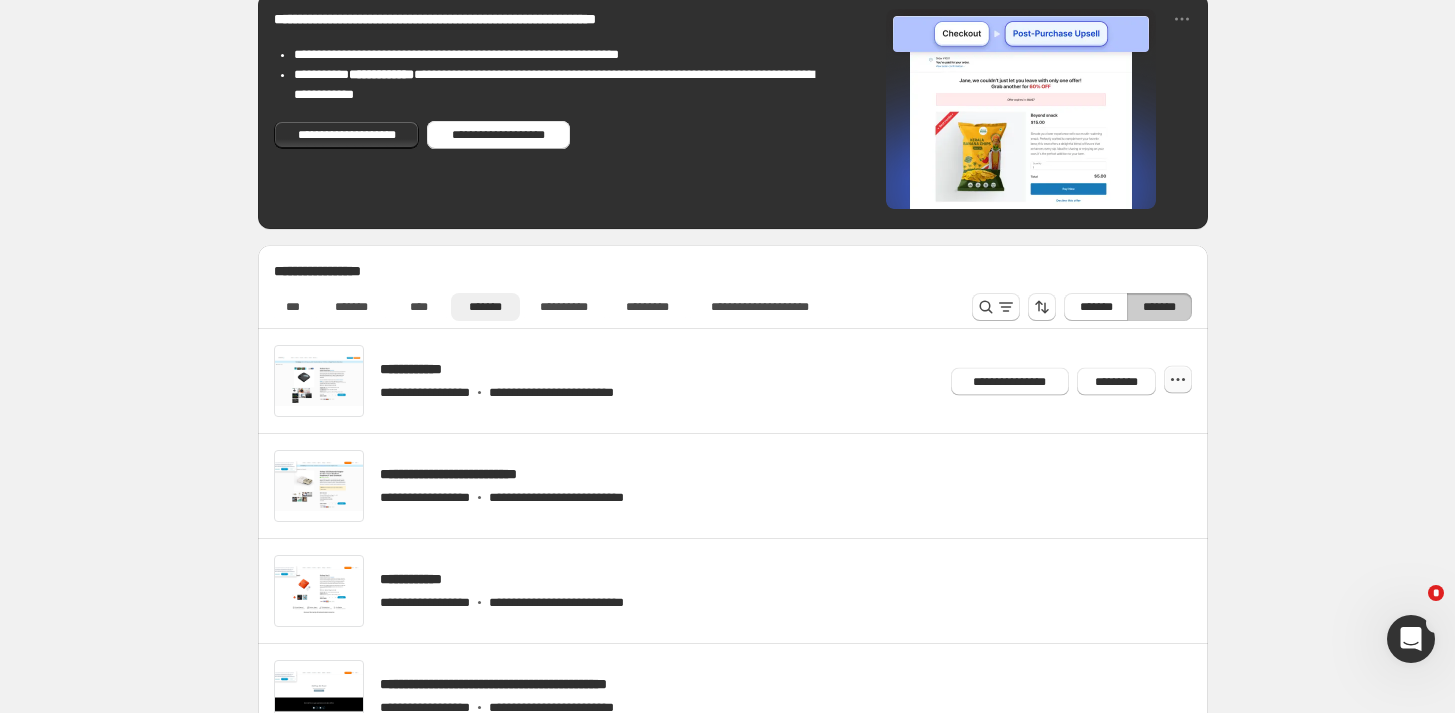 click 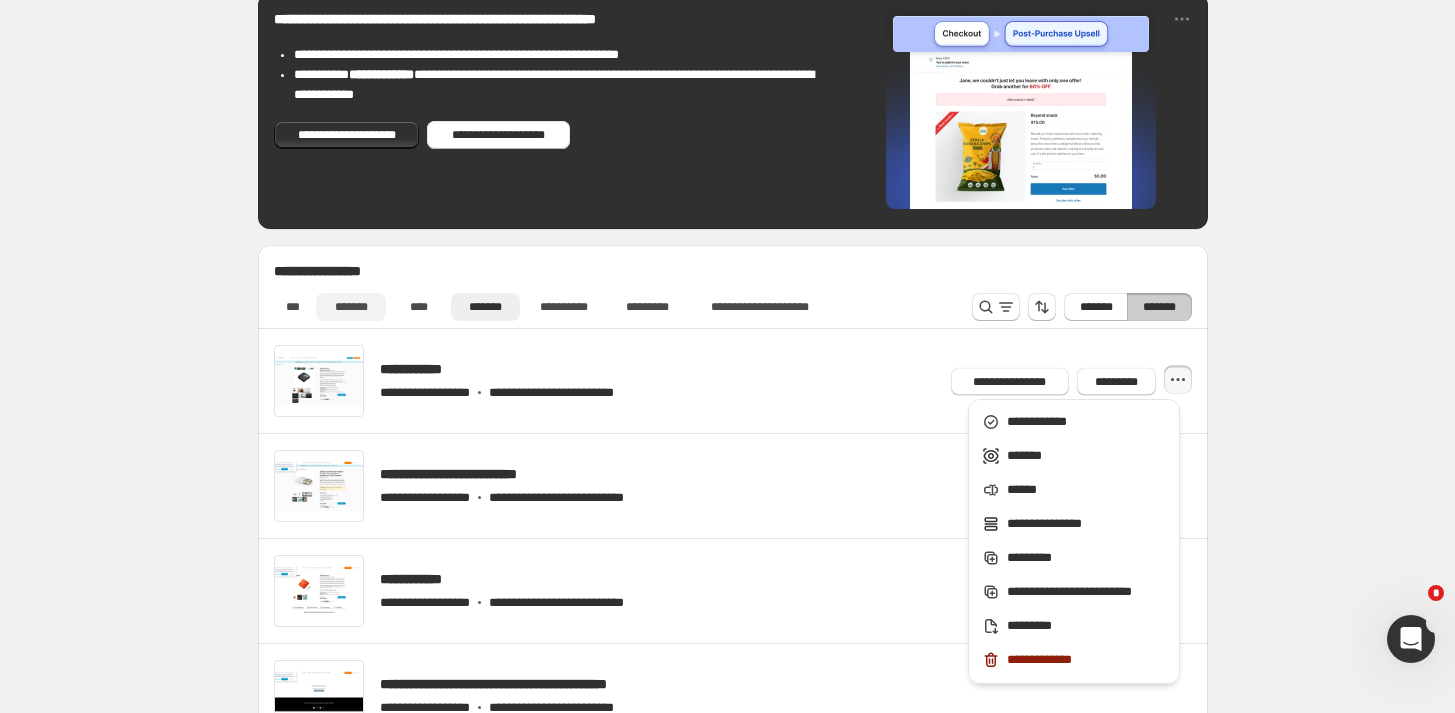 click on "*******" at bounding box center [350, 307] 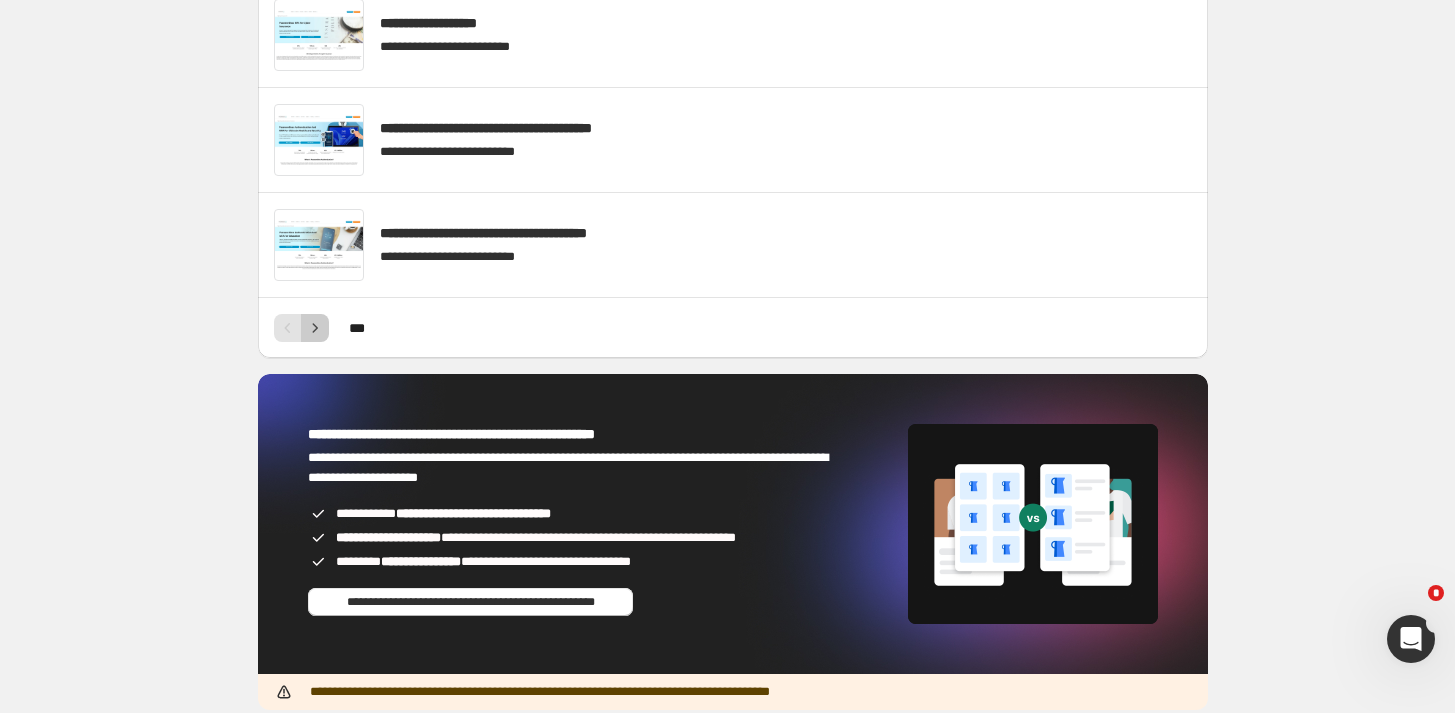 click 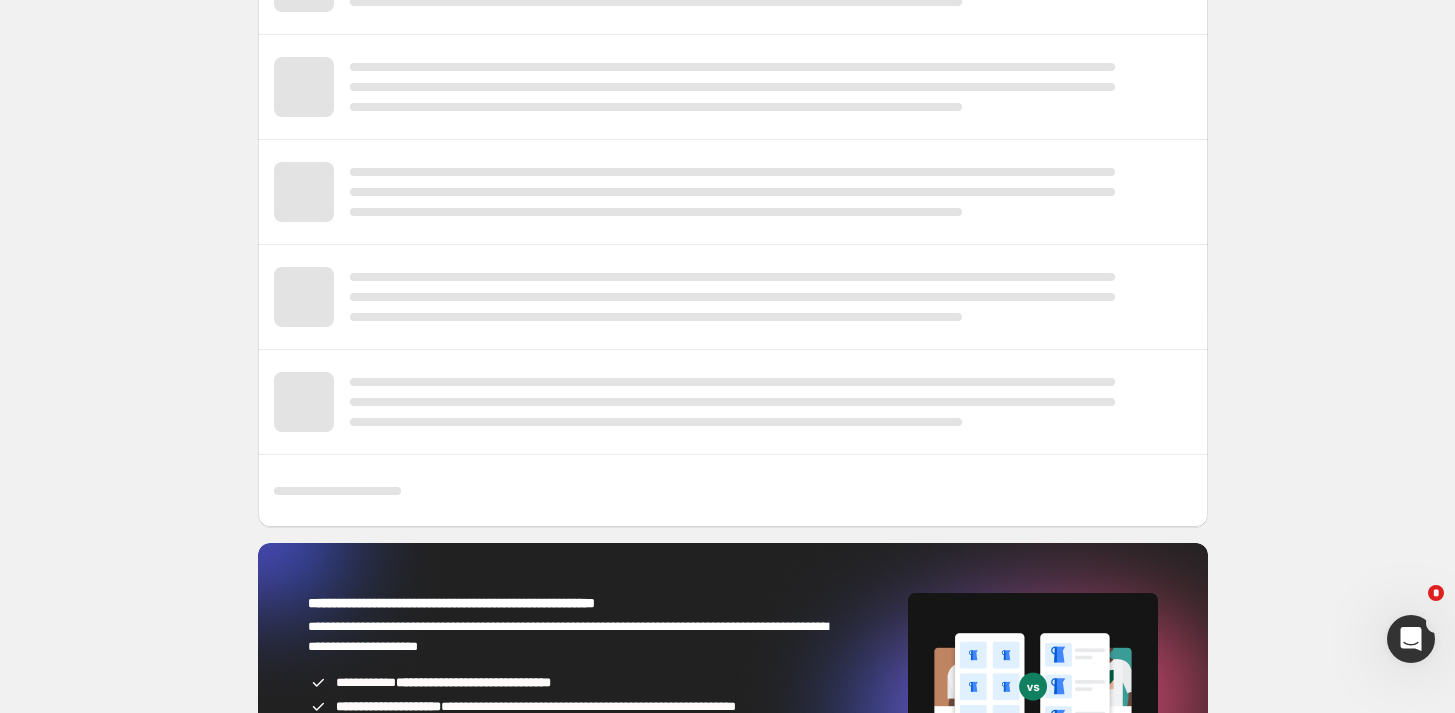 scroll, scrollTop: 800, scrollLeft: 0, axis: vertical 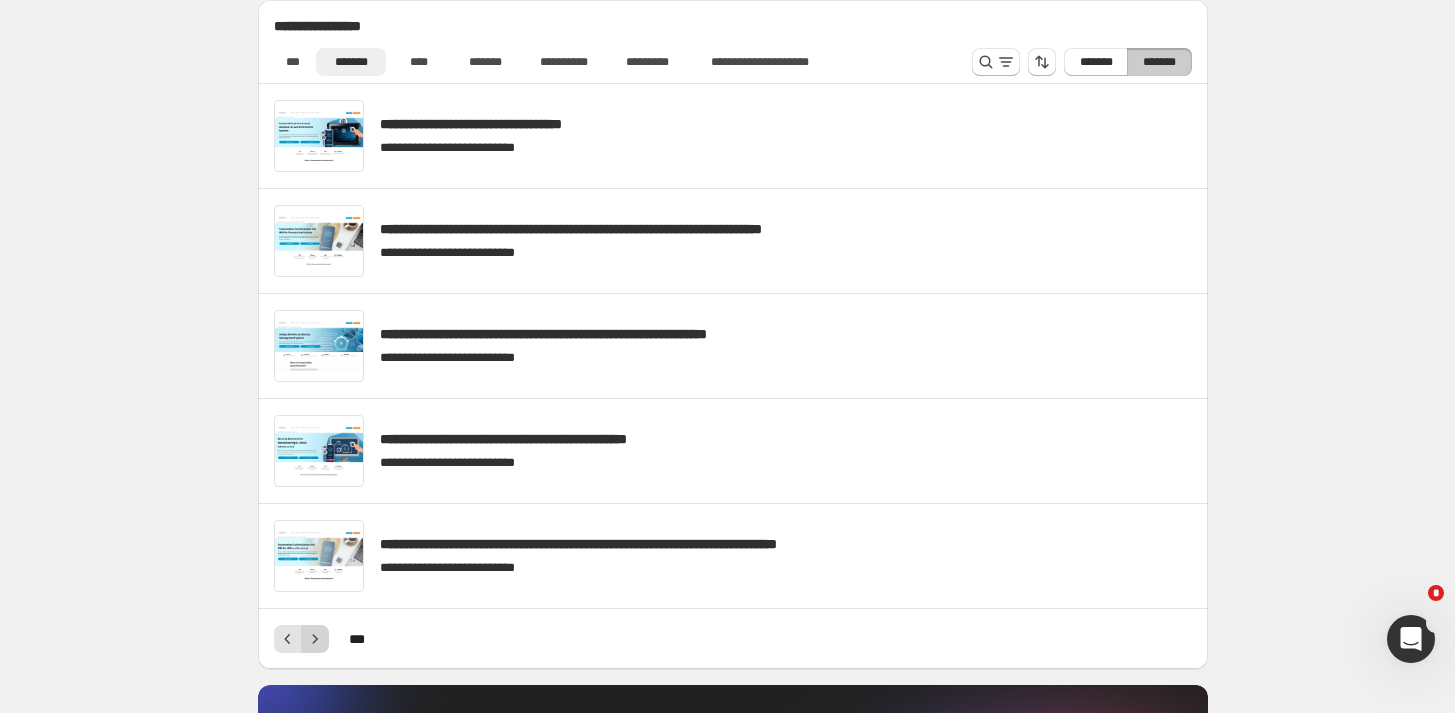 click 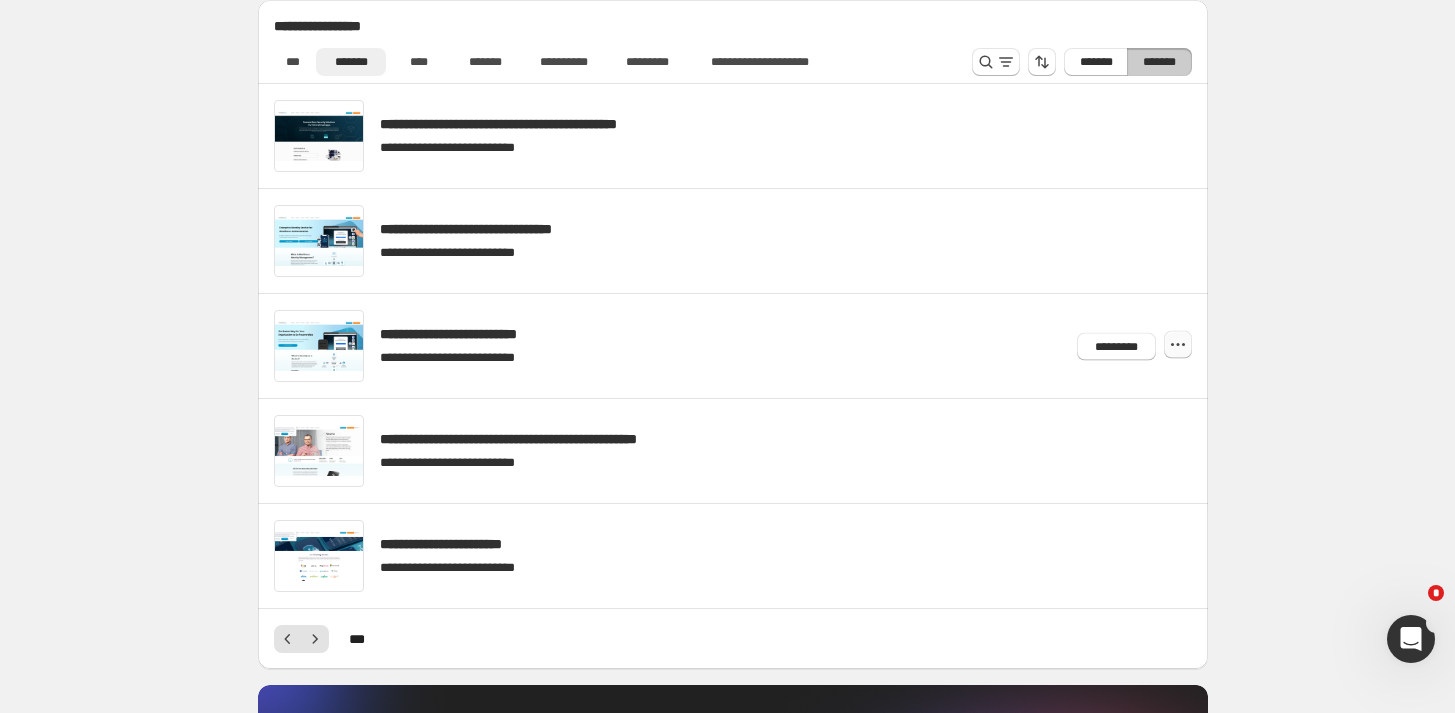 click 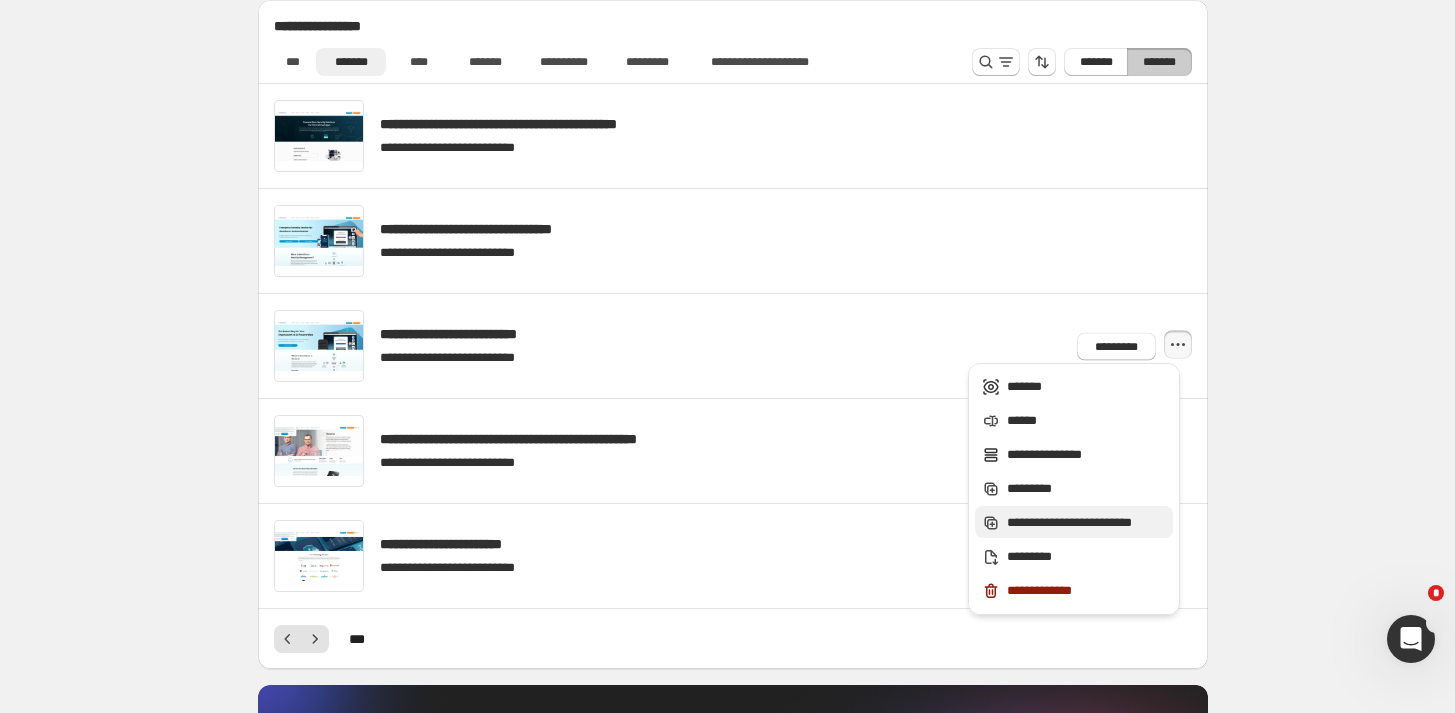 click on "**********" at bounding box center [1087, 523] 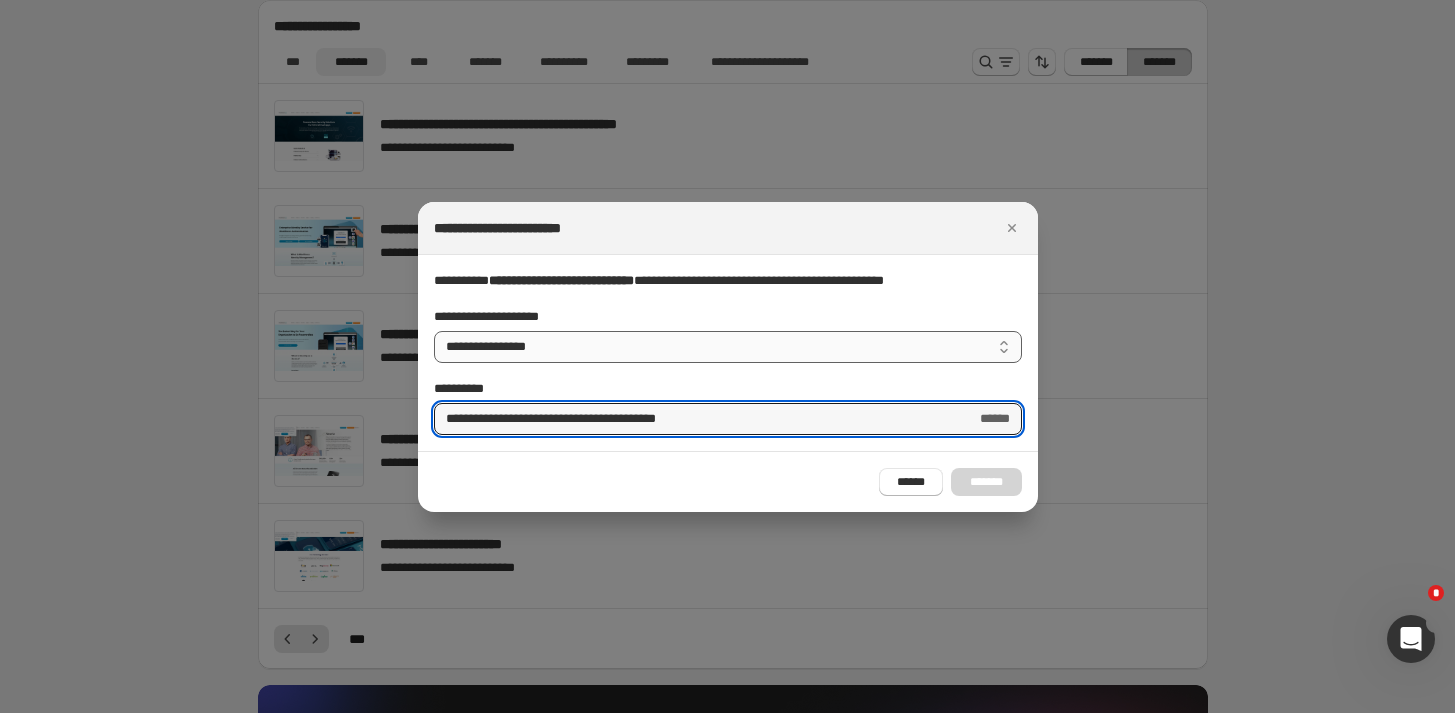 click on "**********" at bounding box center (728, 347) 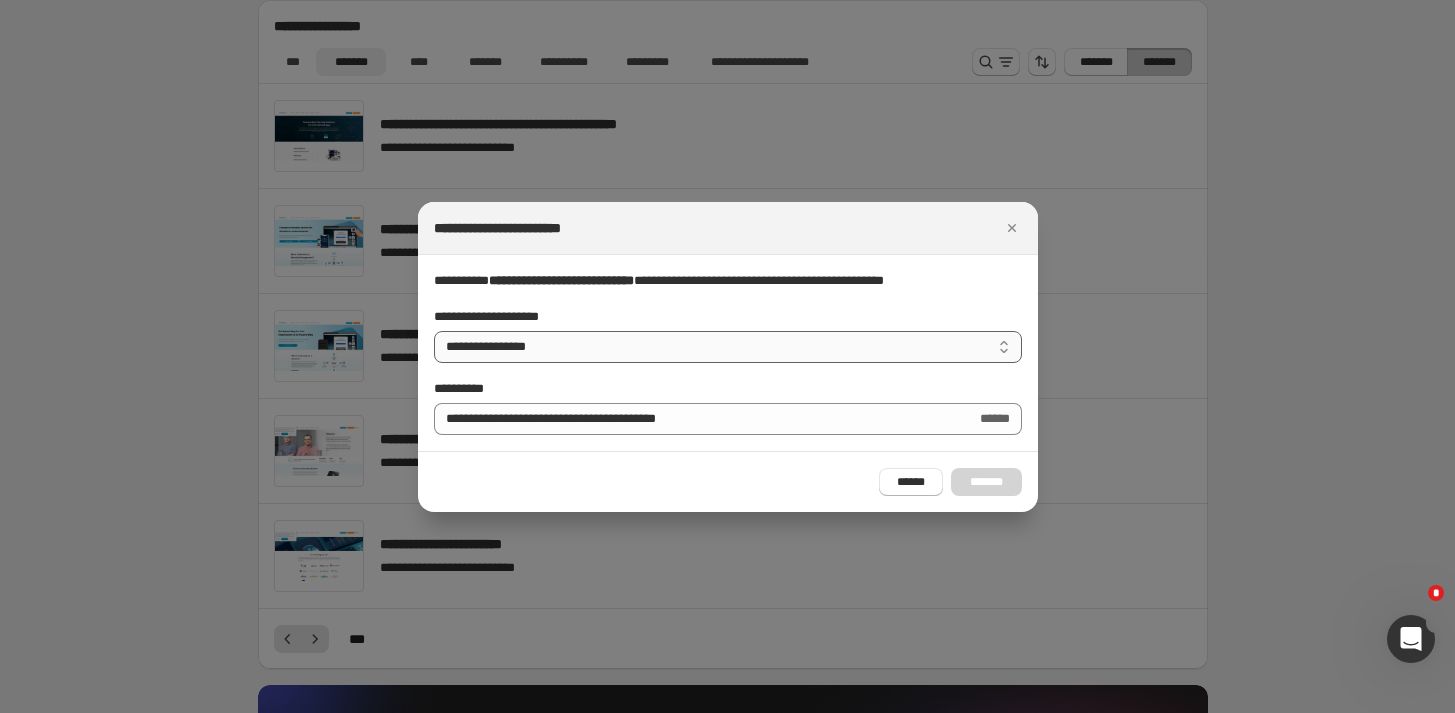 select on "**********" 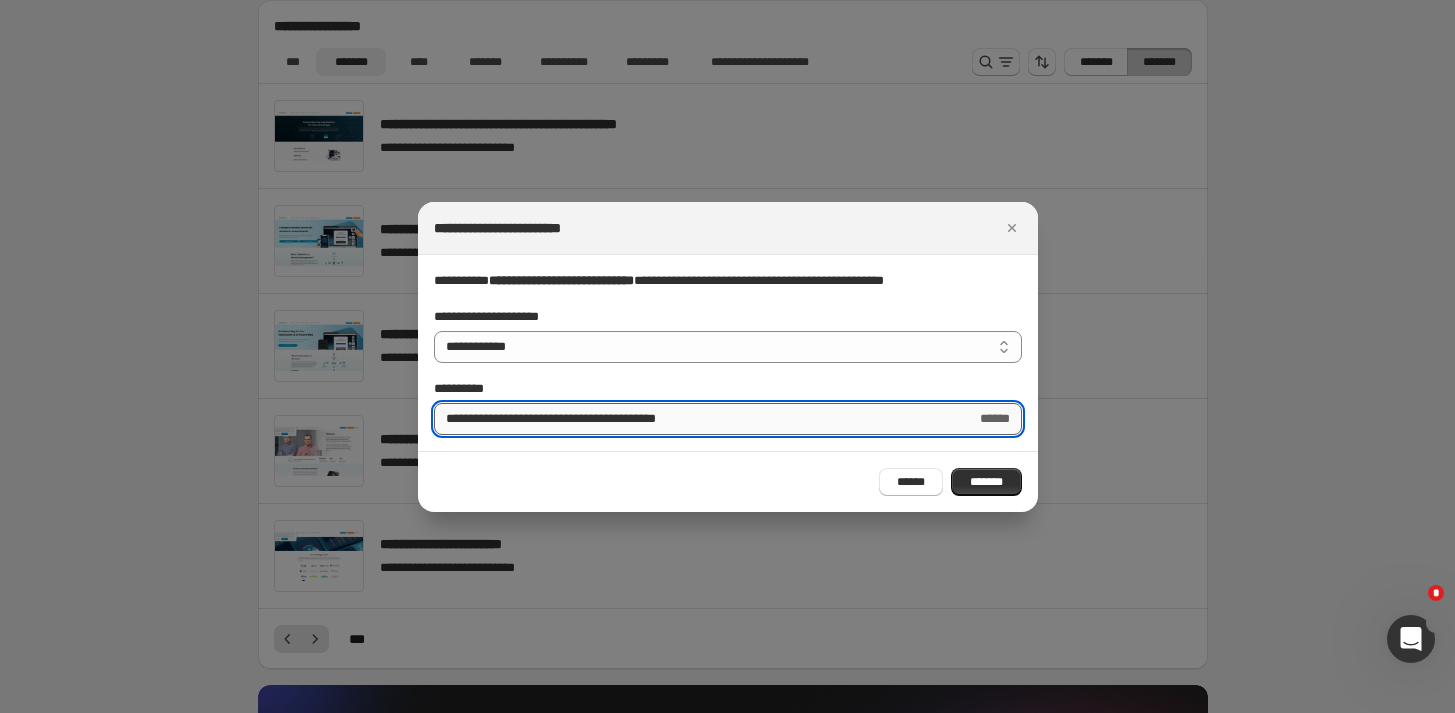 click on "**********" at bounding box center [697, 419] 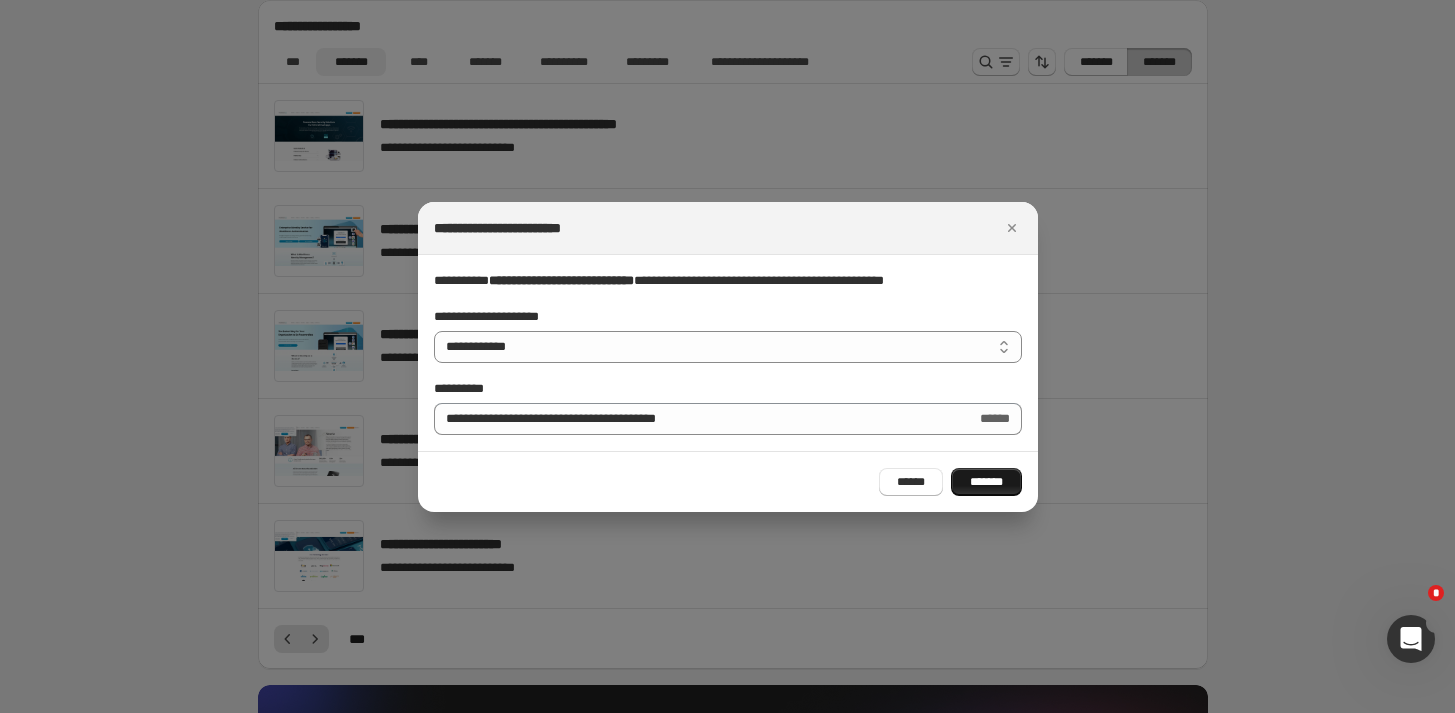 click on "*******" at bounding box center [986, 482] 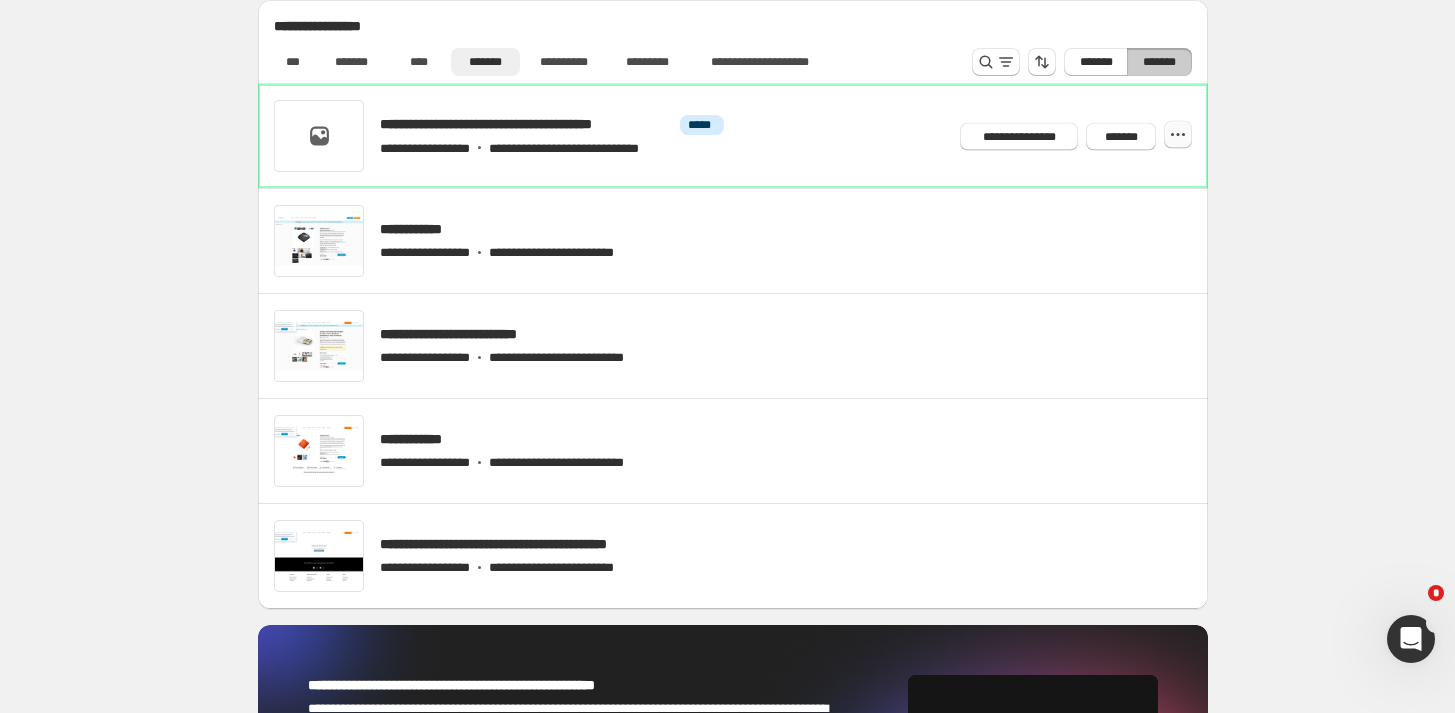 click 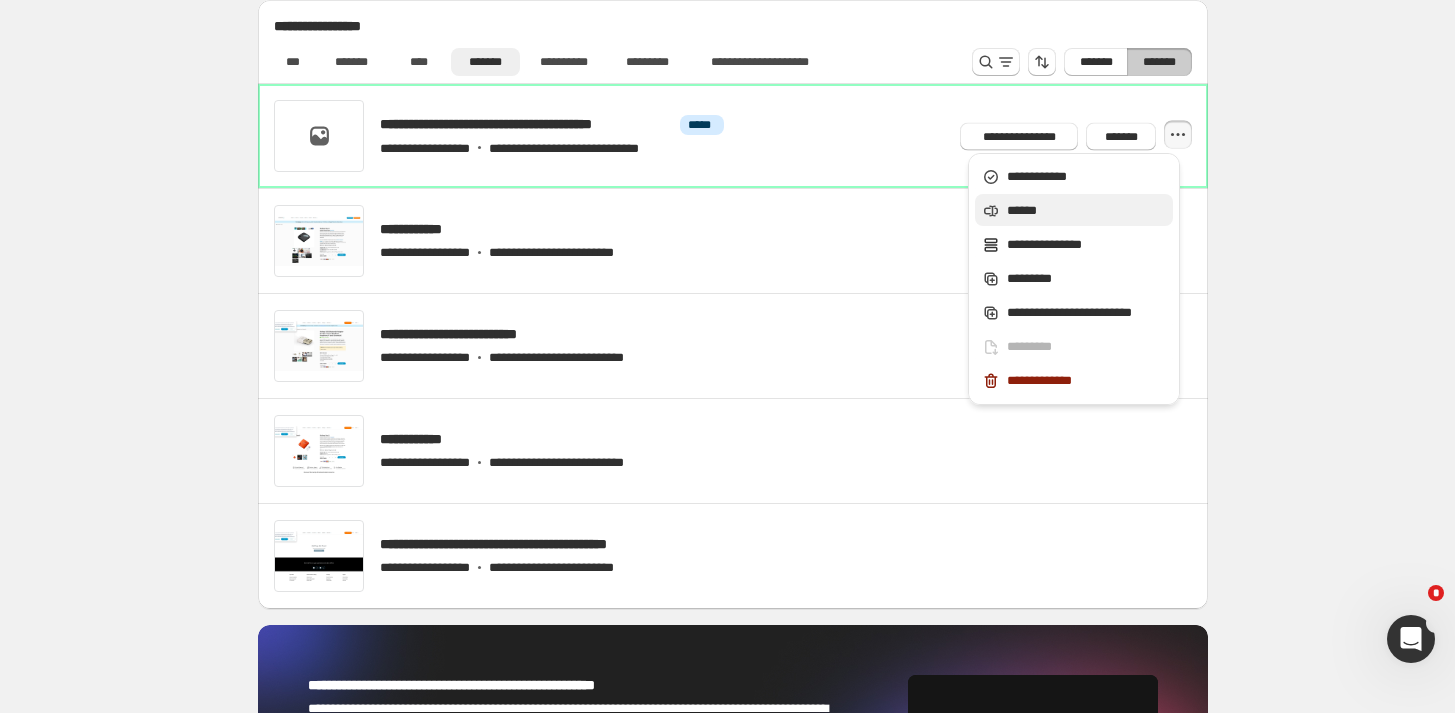 click on "******" at bounding box center (1087, 211) 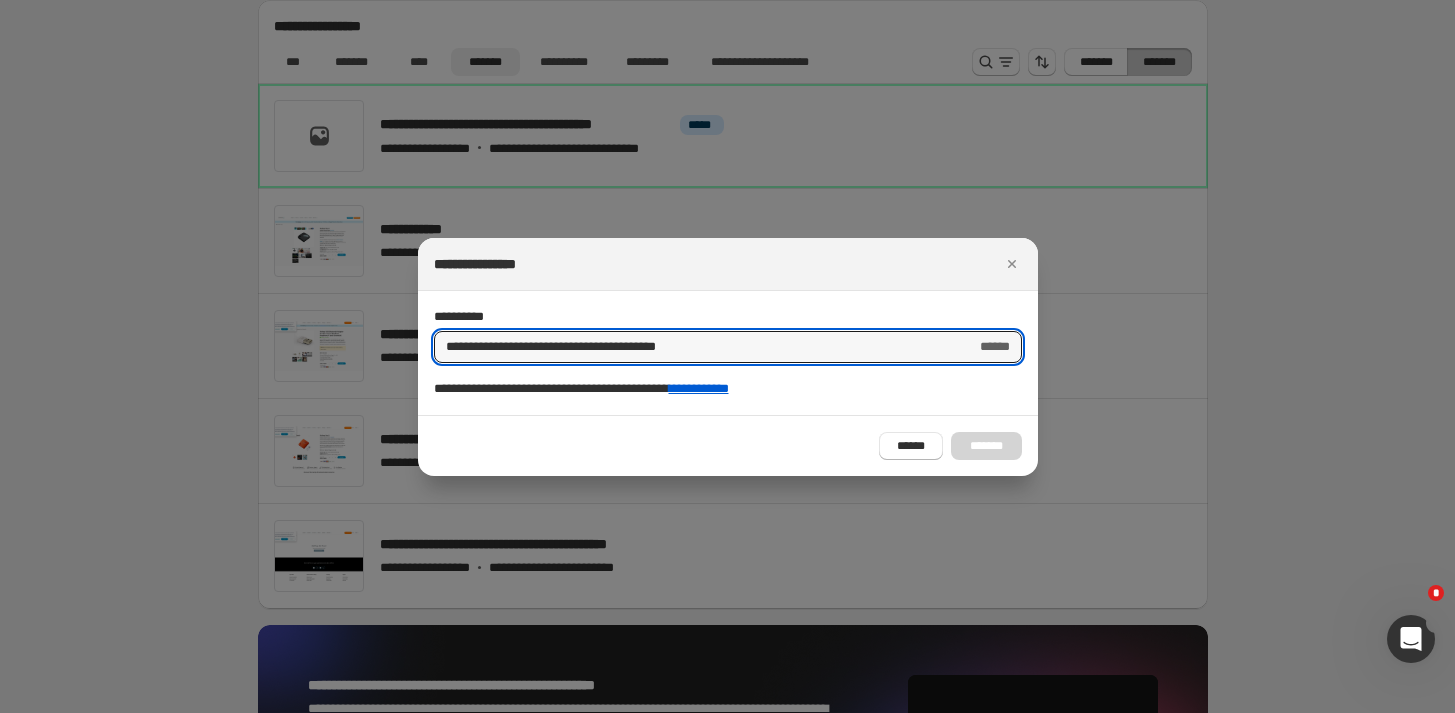 drag, startPoint x: 540, startPoint y: 344, endPoint x: -24, endPoint y: 350, distance: 564.0319 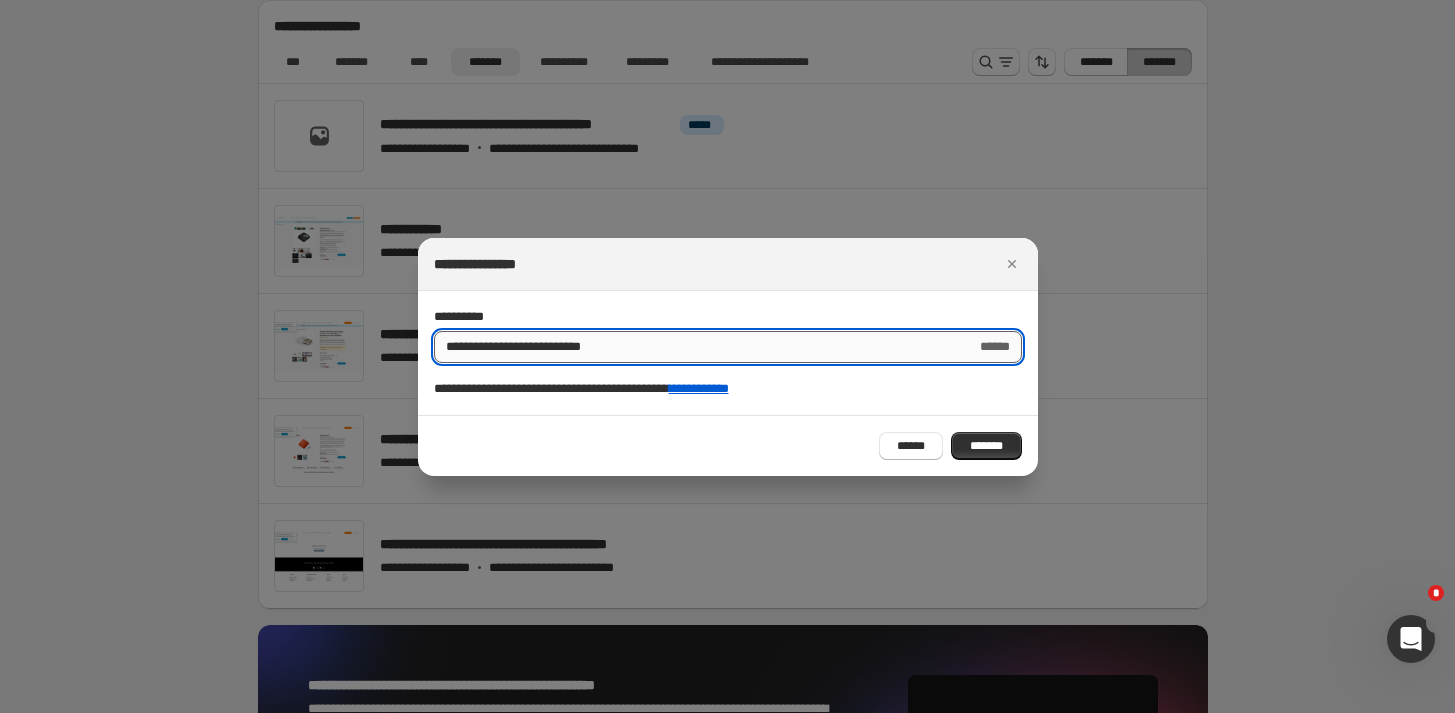 click on "**********" at bounding box center [698, 347] 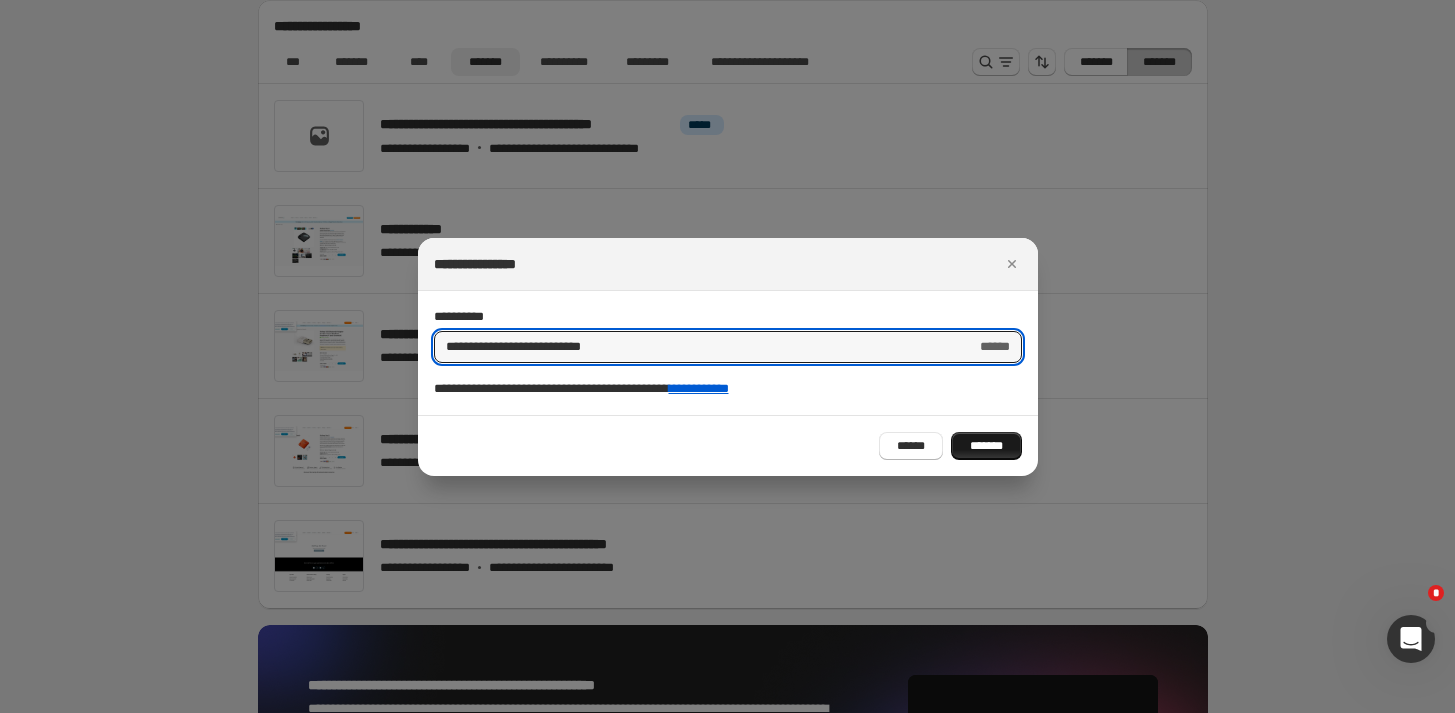 type on "**********" 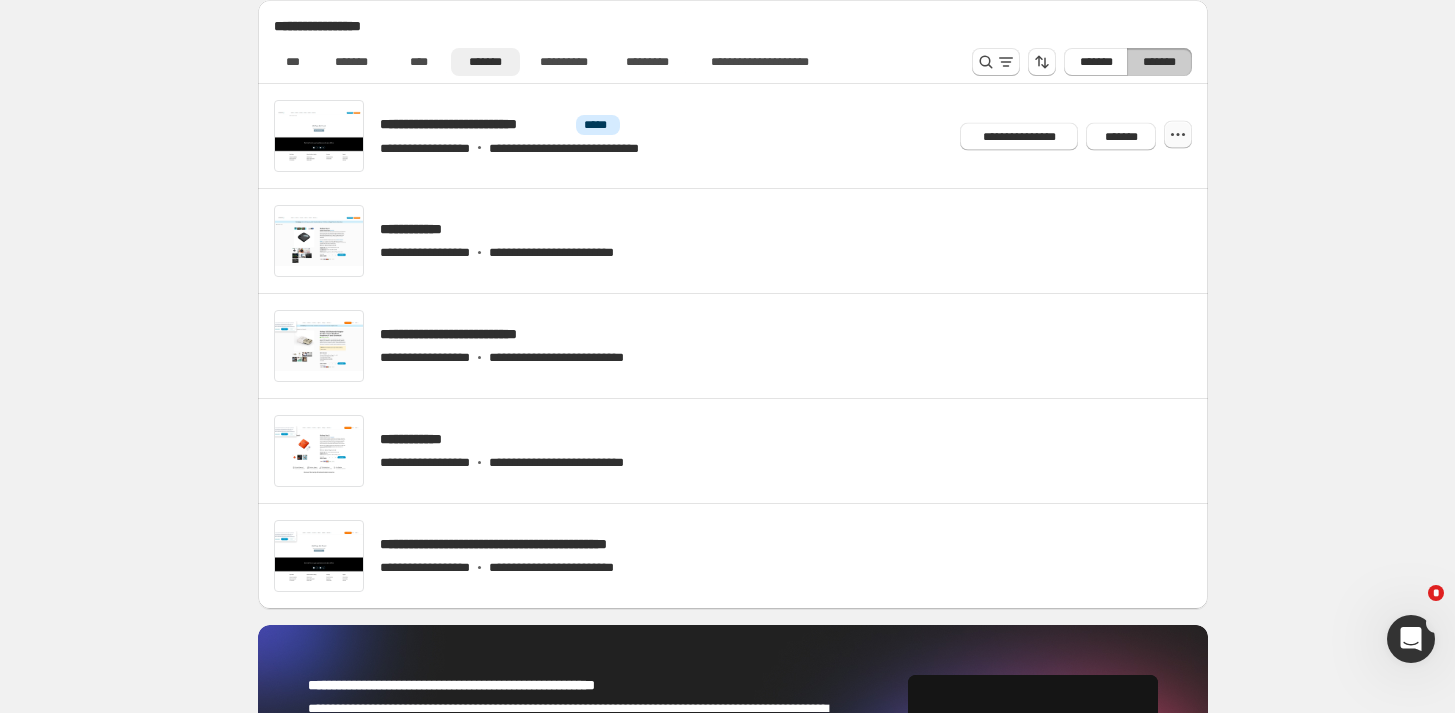 click 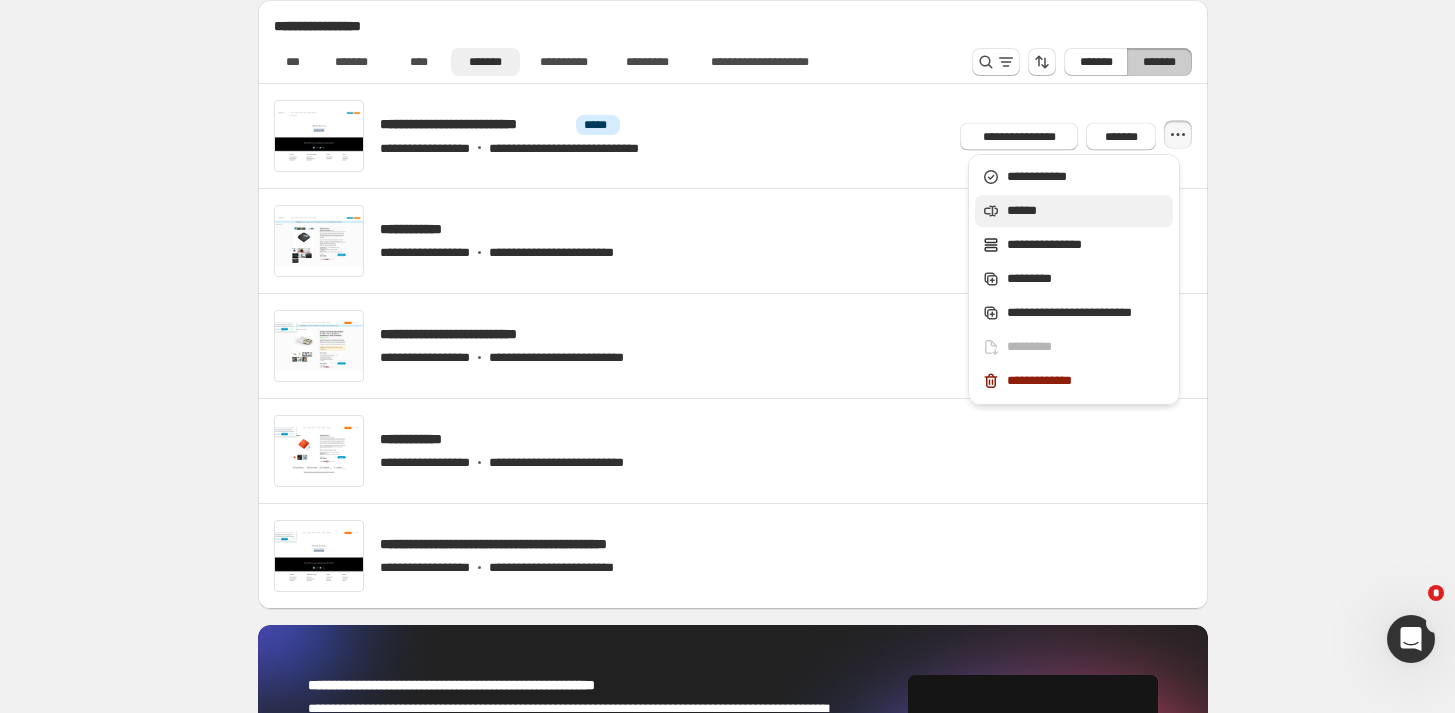 click on "******" at bounding box center (1074, 211) 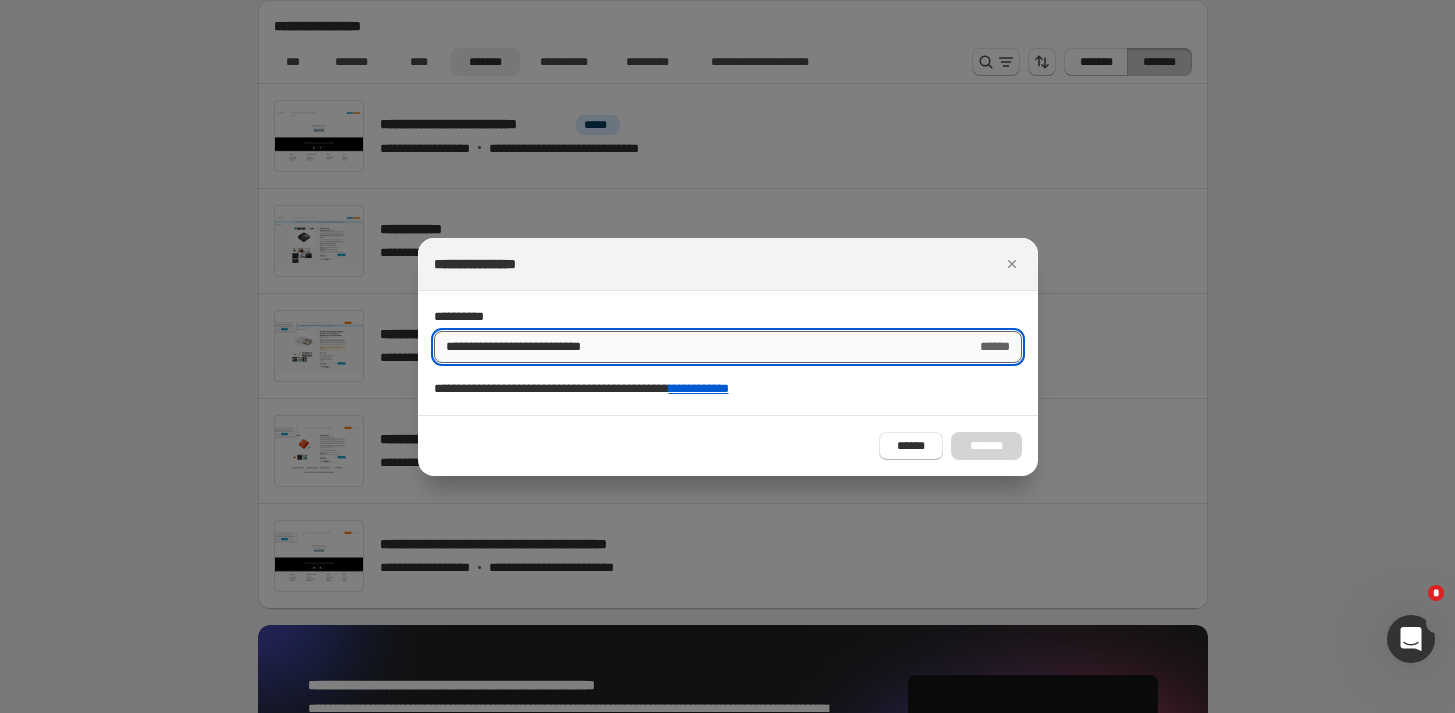 click on "**********" at bounding box center [698, 347] 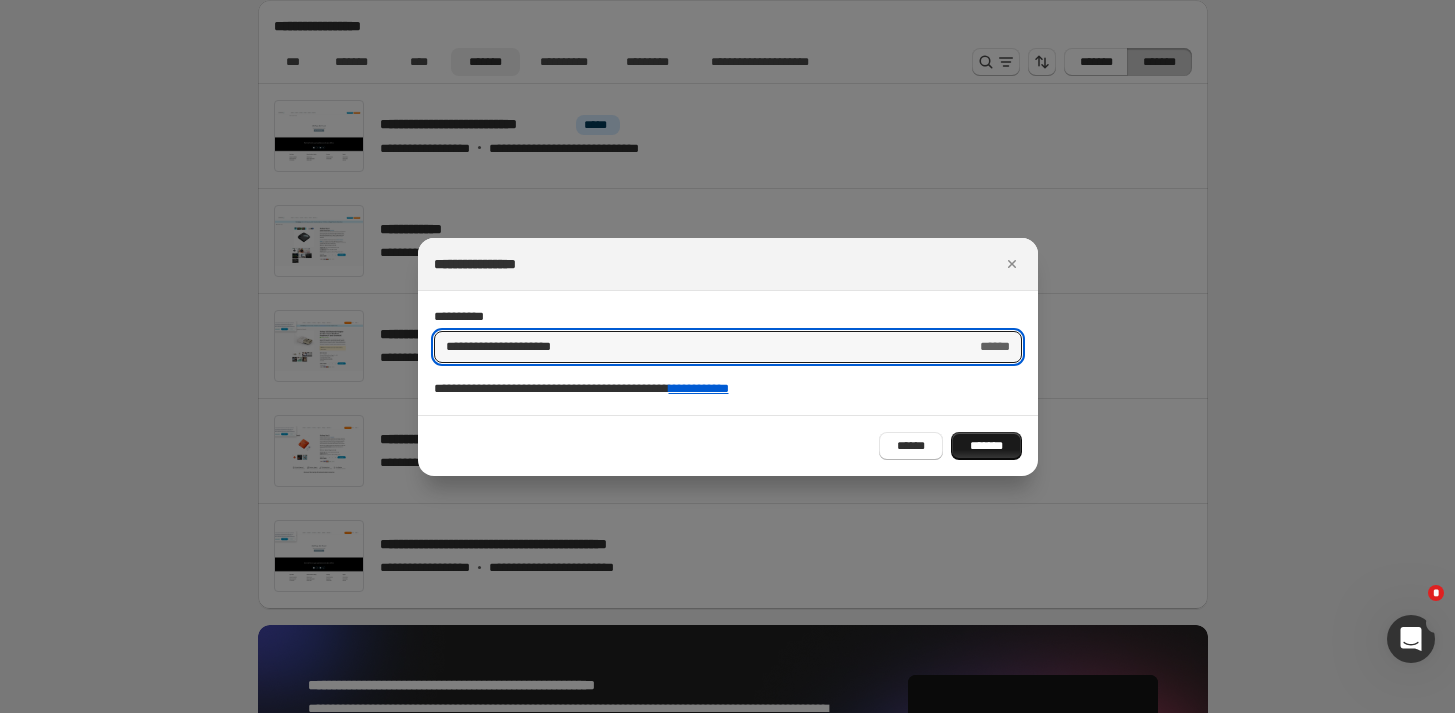type on "**********" 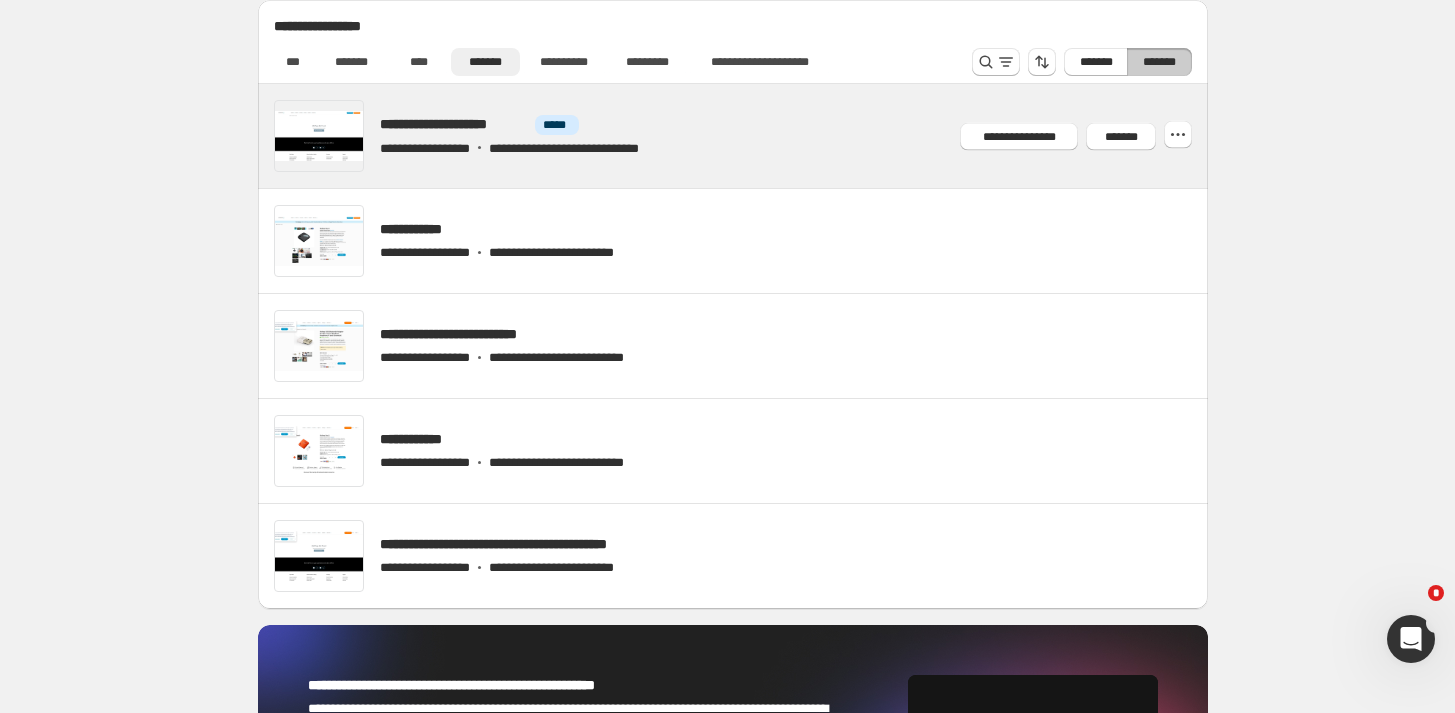 click at bounding box center (757, 136) 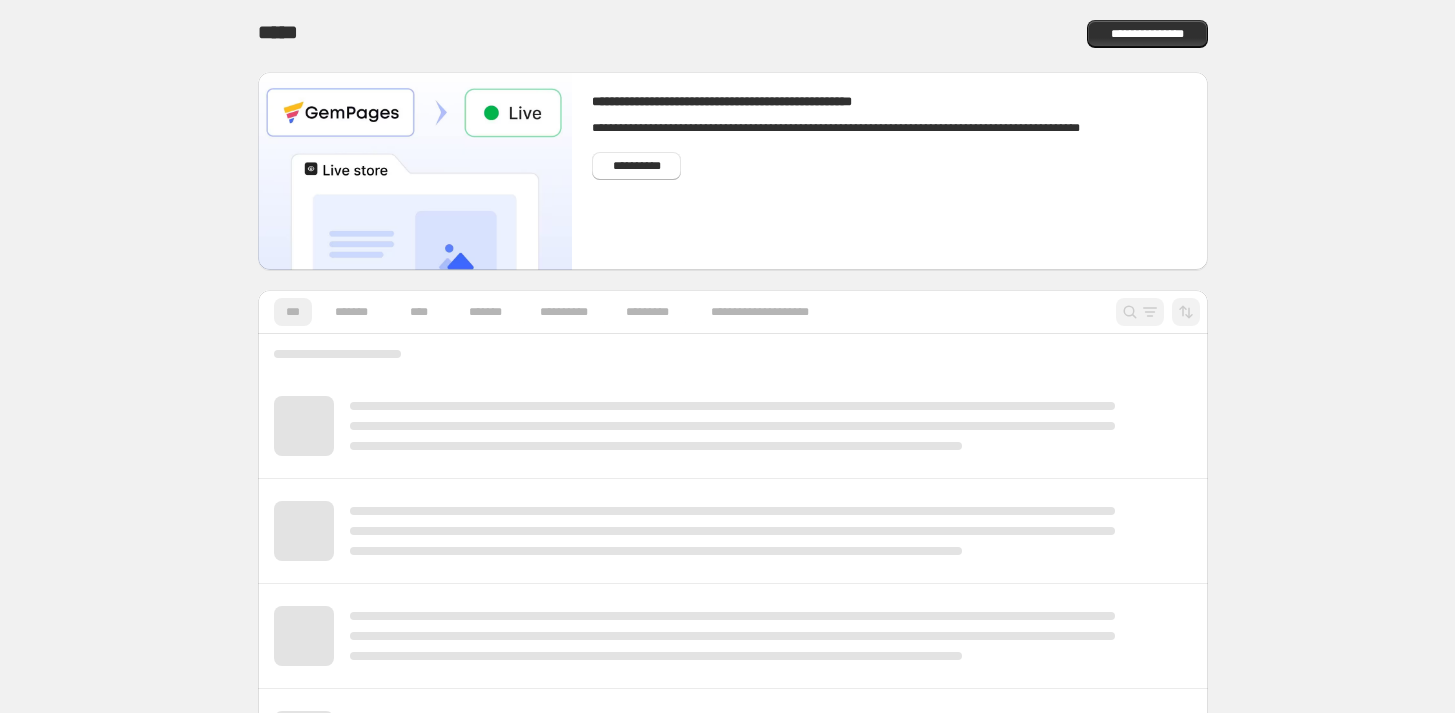 scroll, scrollTop: 0, scrollLeft: 0, axis: both 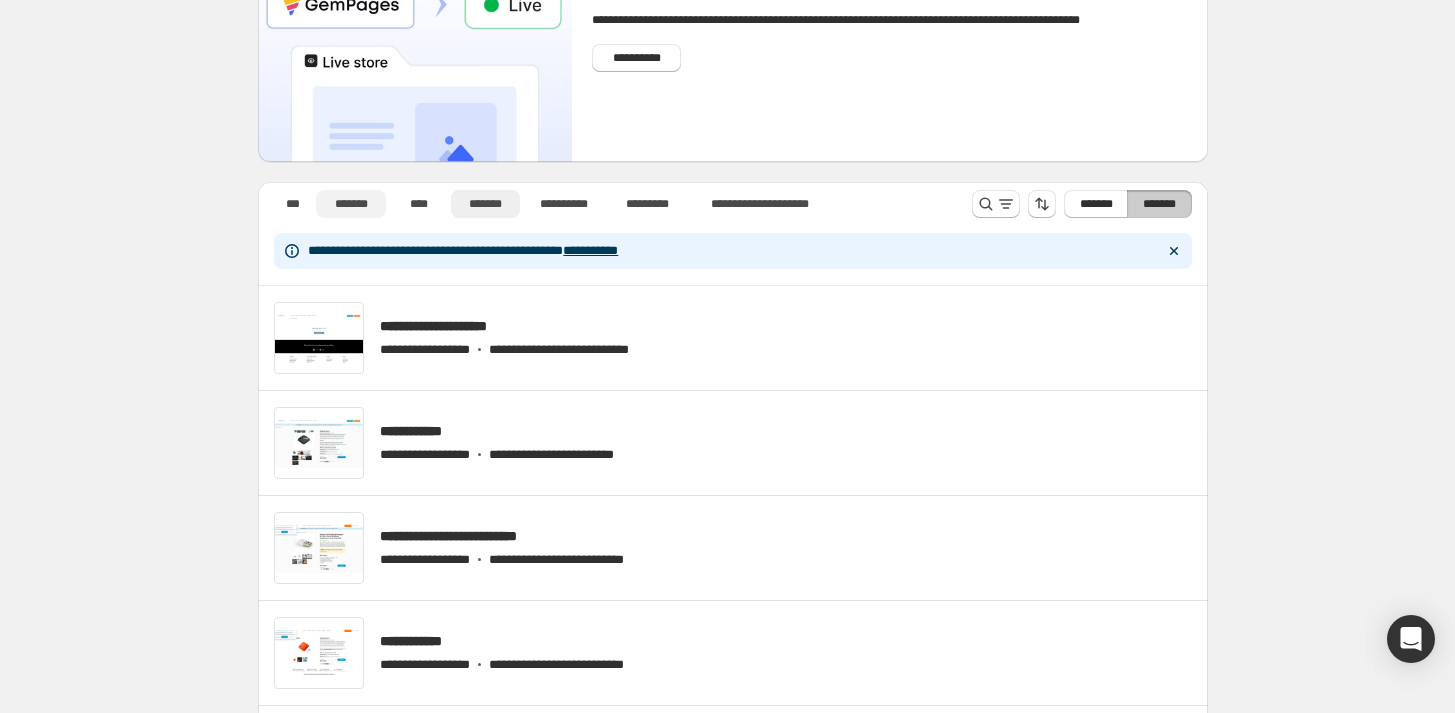 click on "*******" at bounding box center [350, 204] 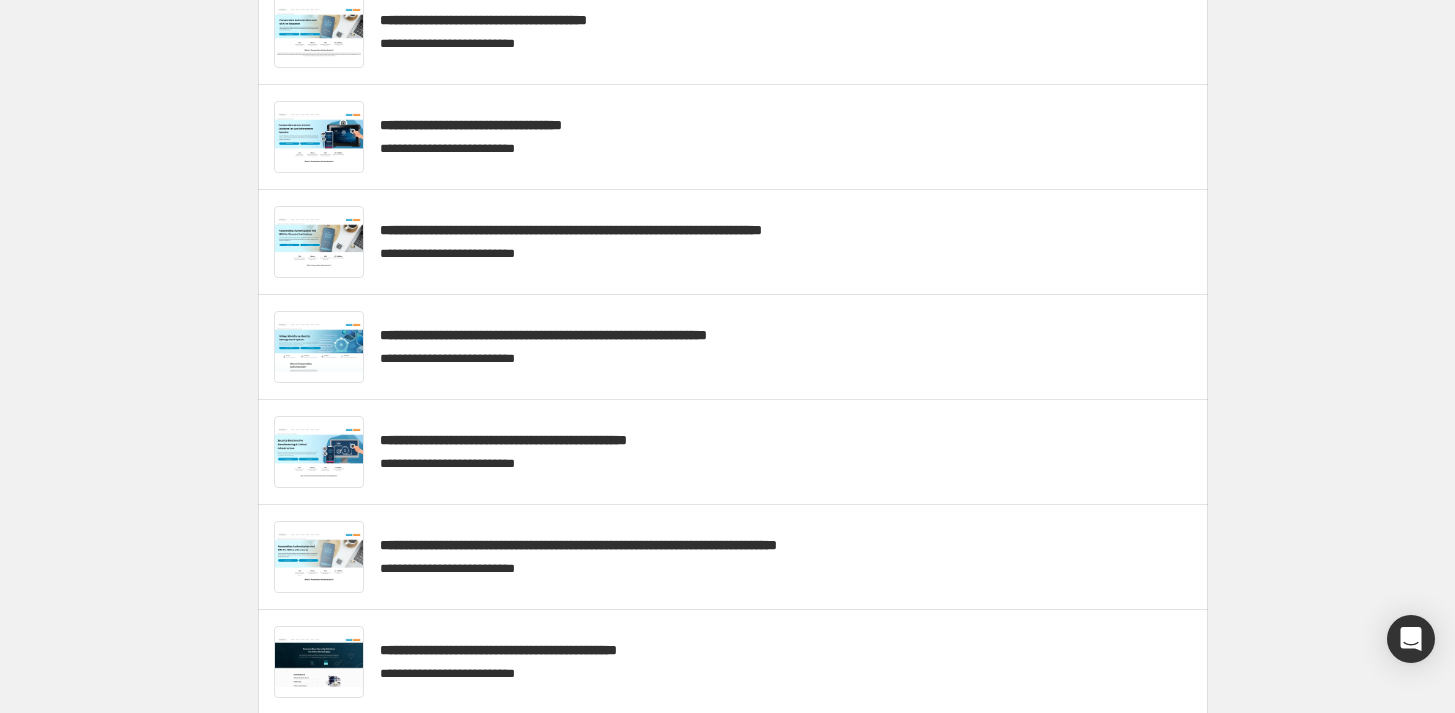 scroll, scrollTop: 1474, scrollLeft: 0, axis: vertical 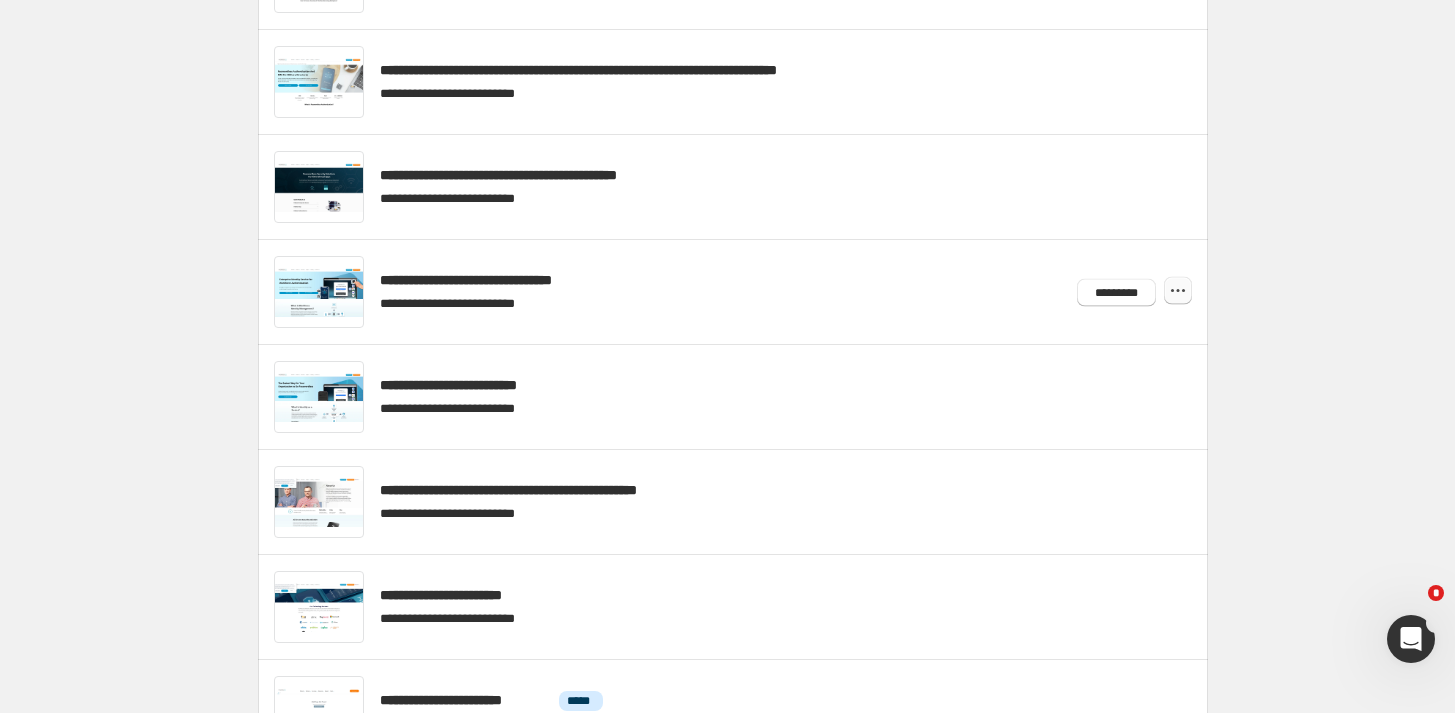 click 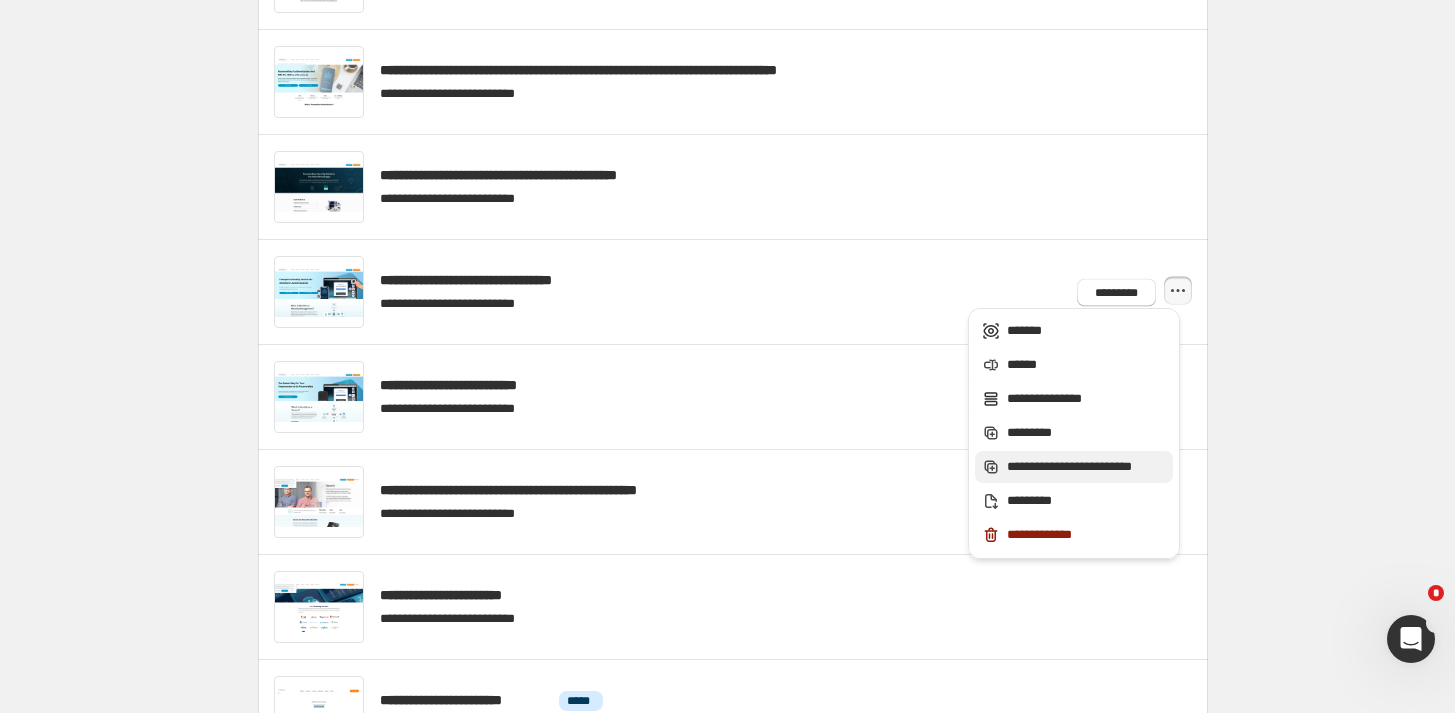 click on "**********" at bounding box center [1087, 467] 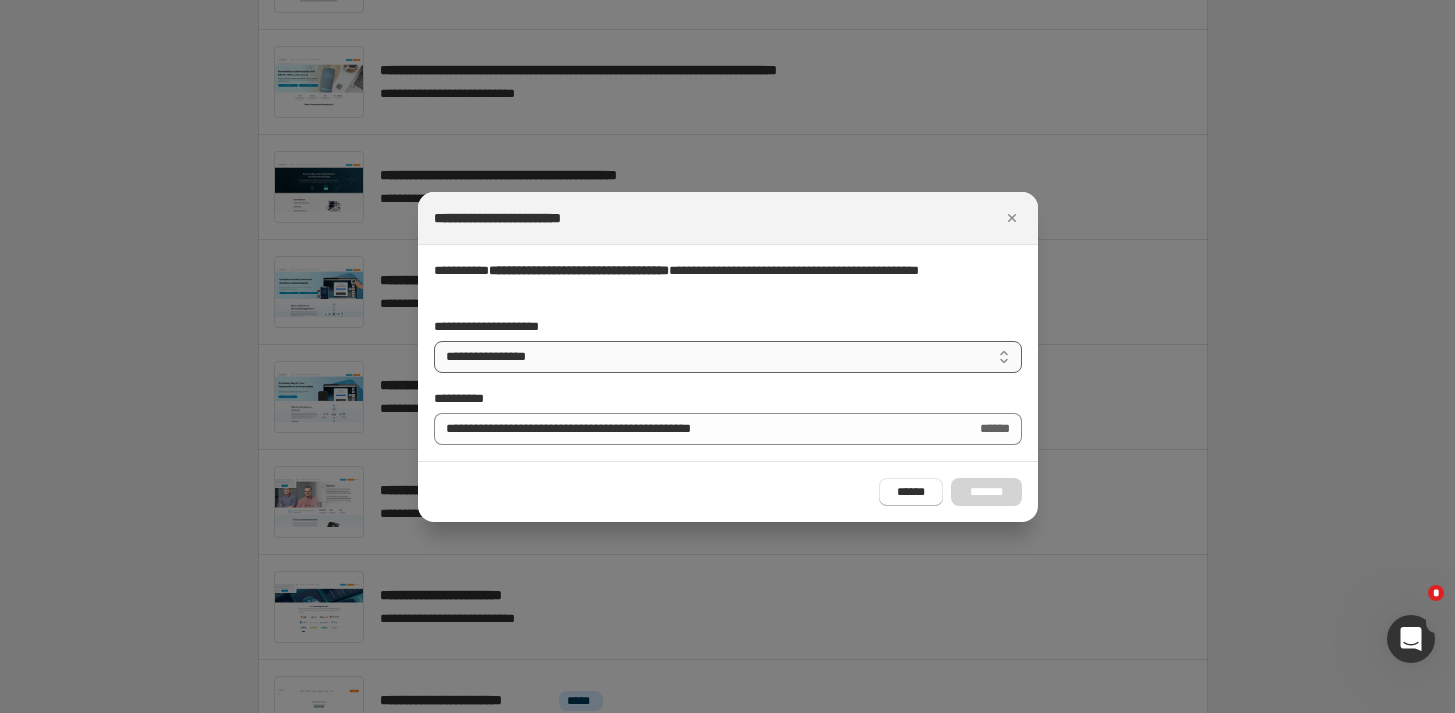 click on "**********" at bounding box center [728, 357] 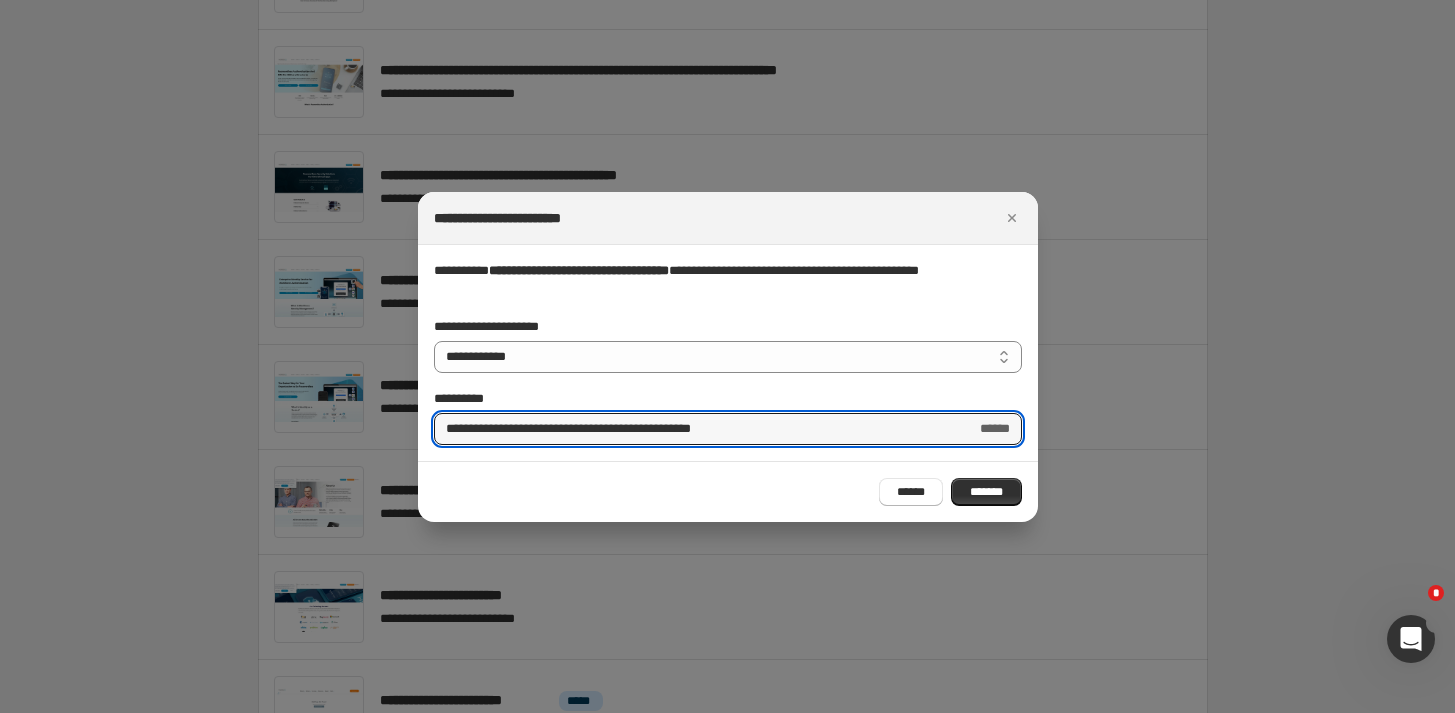 drag, startPoint x: 534, startPoint y: 429, endPoint x: 40, endPoint y: 429, distance: 494 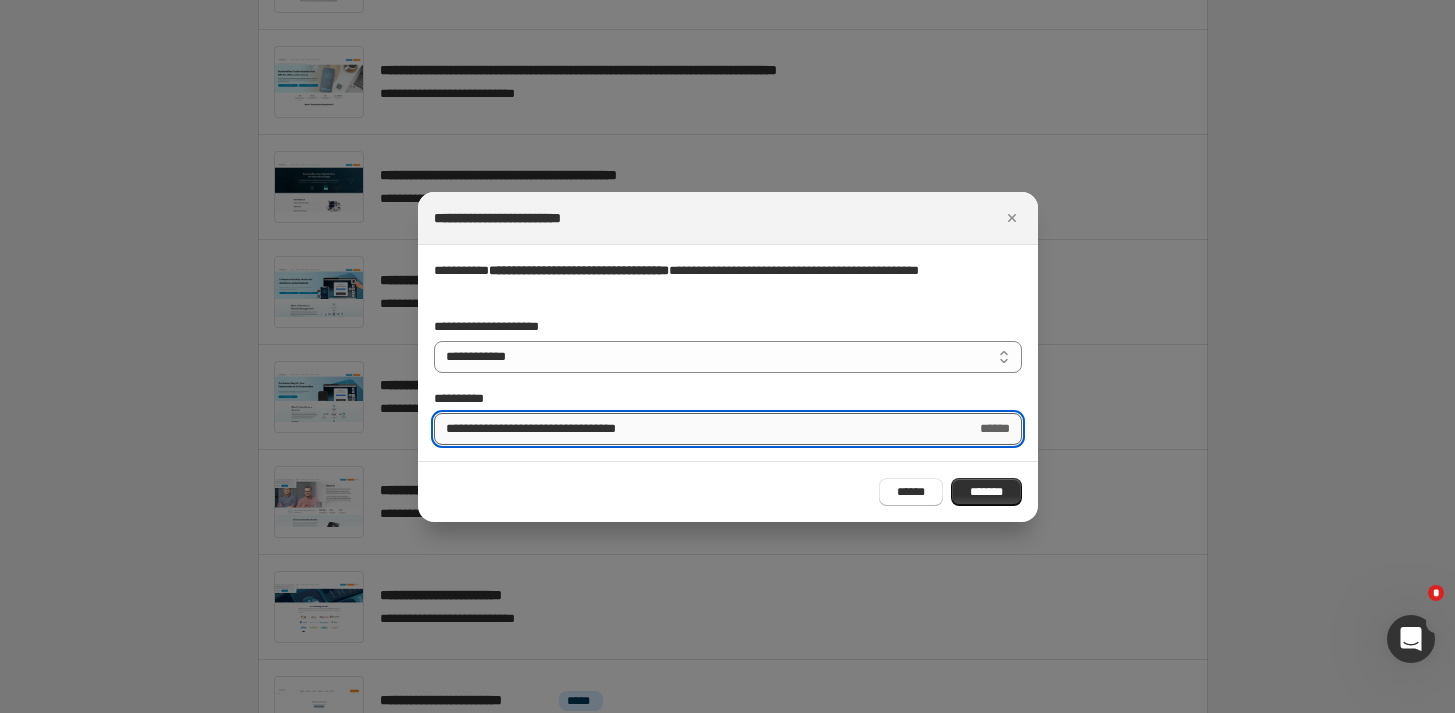 click on "**********" at bounding box center (697, 429) 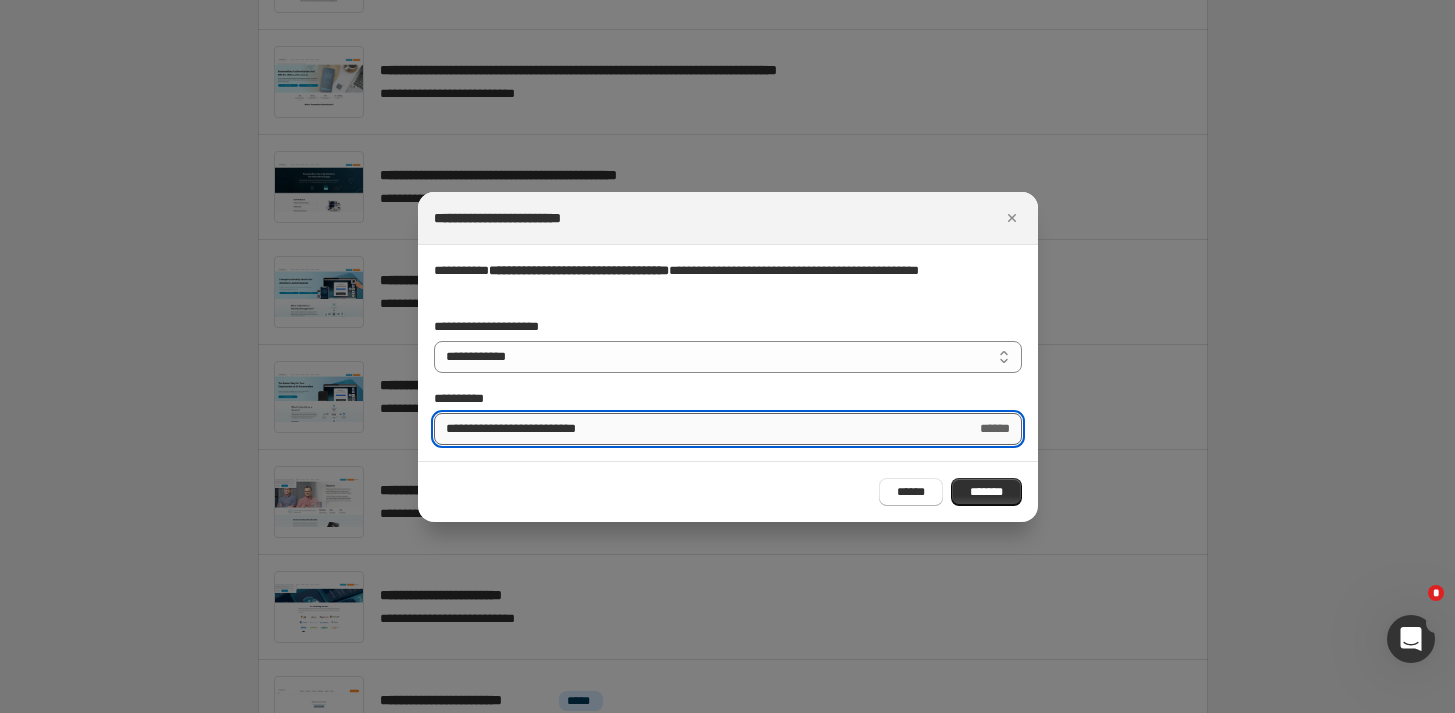type on "**********" 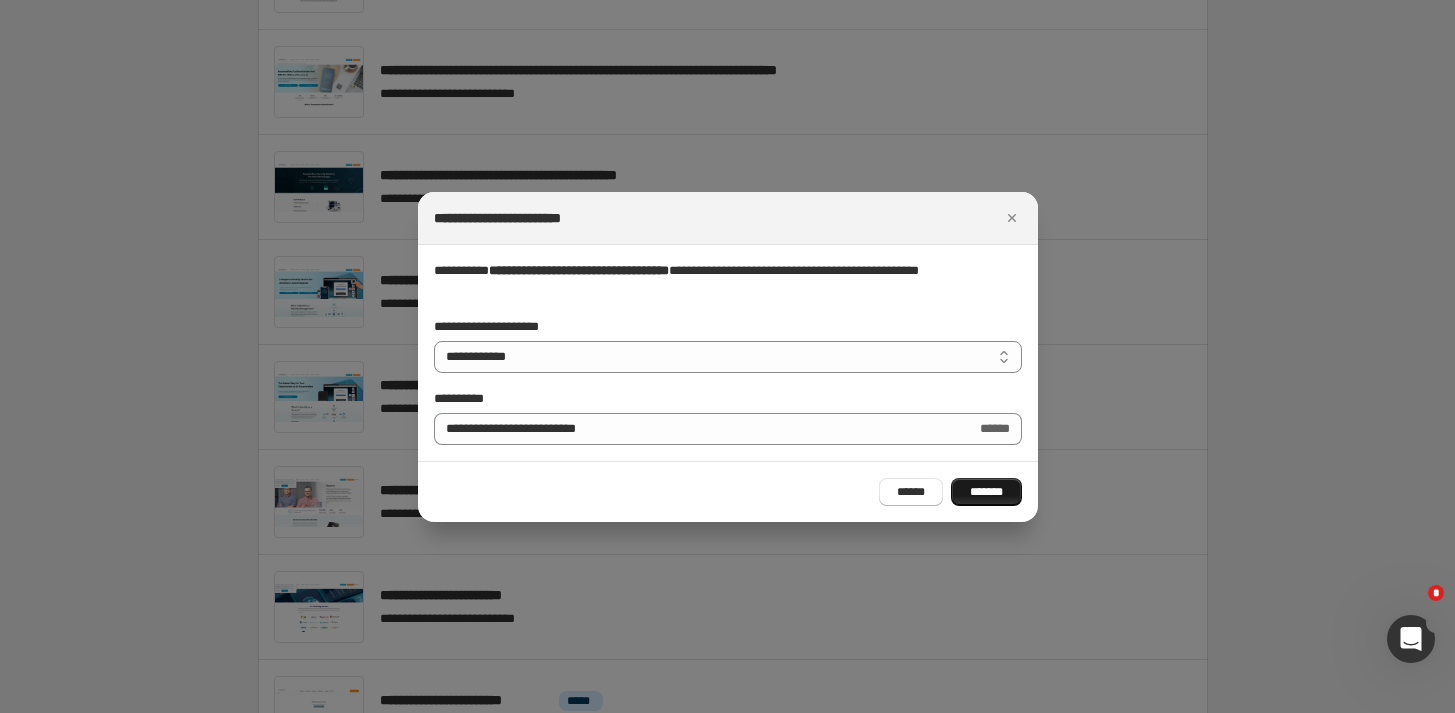 click on "*******" at bounding box center [986, 492] 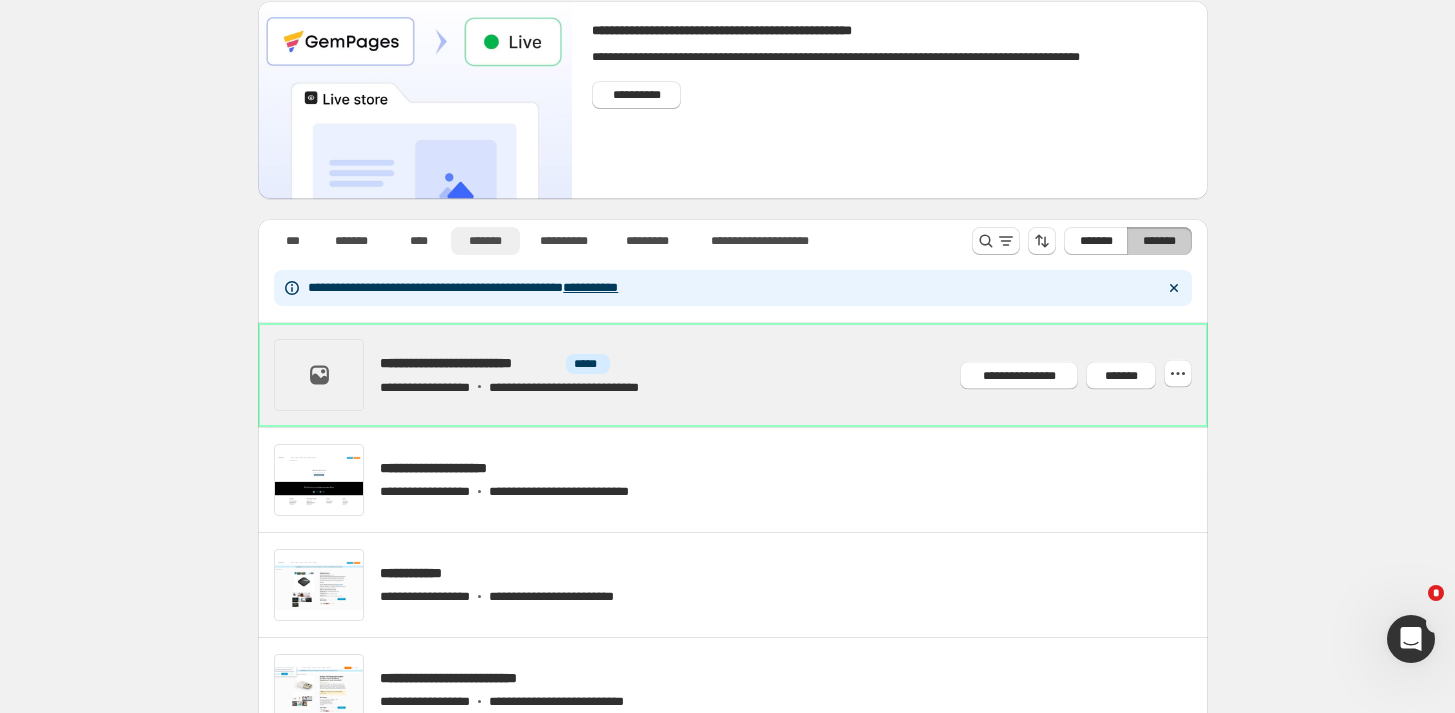 scroll, scrollTop: 222, scrollLeft: 0, axis: vertical 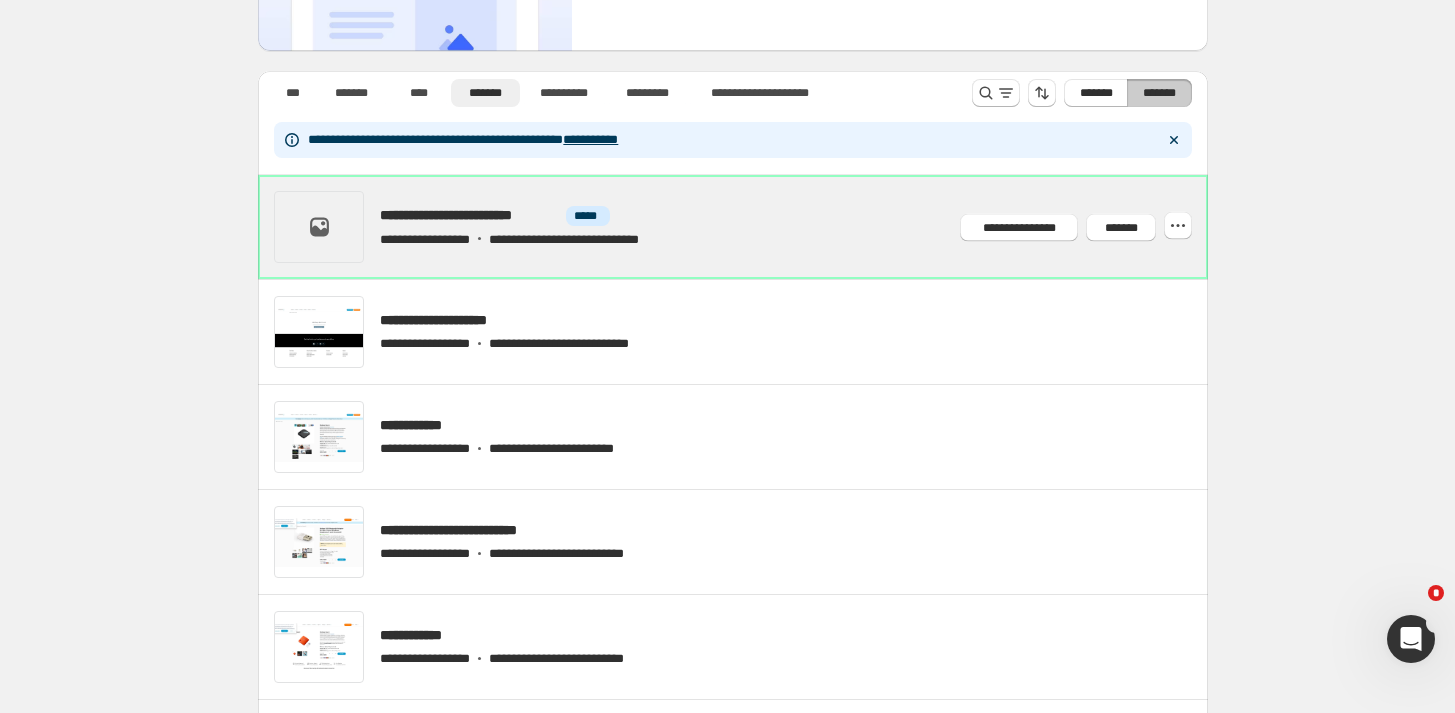 click at bounding box center (757, 227) 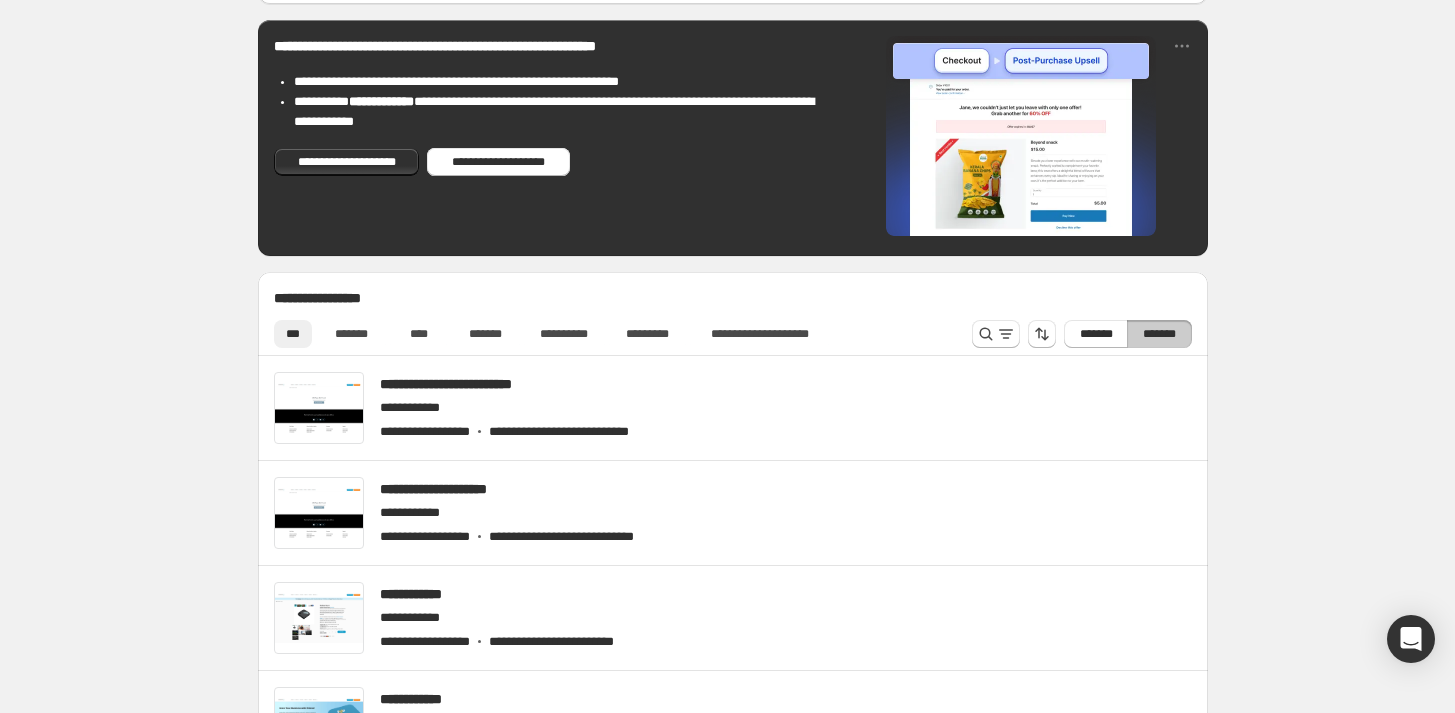 scroll, scrollTop: 480, scrollLeft: 0, axis: vertical 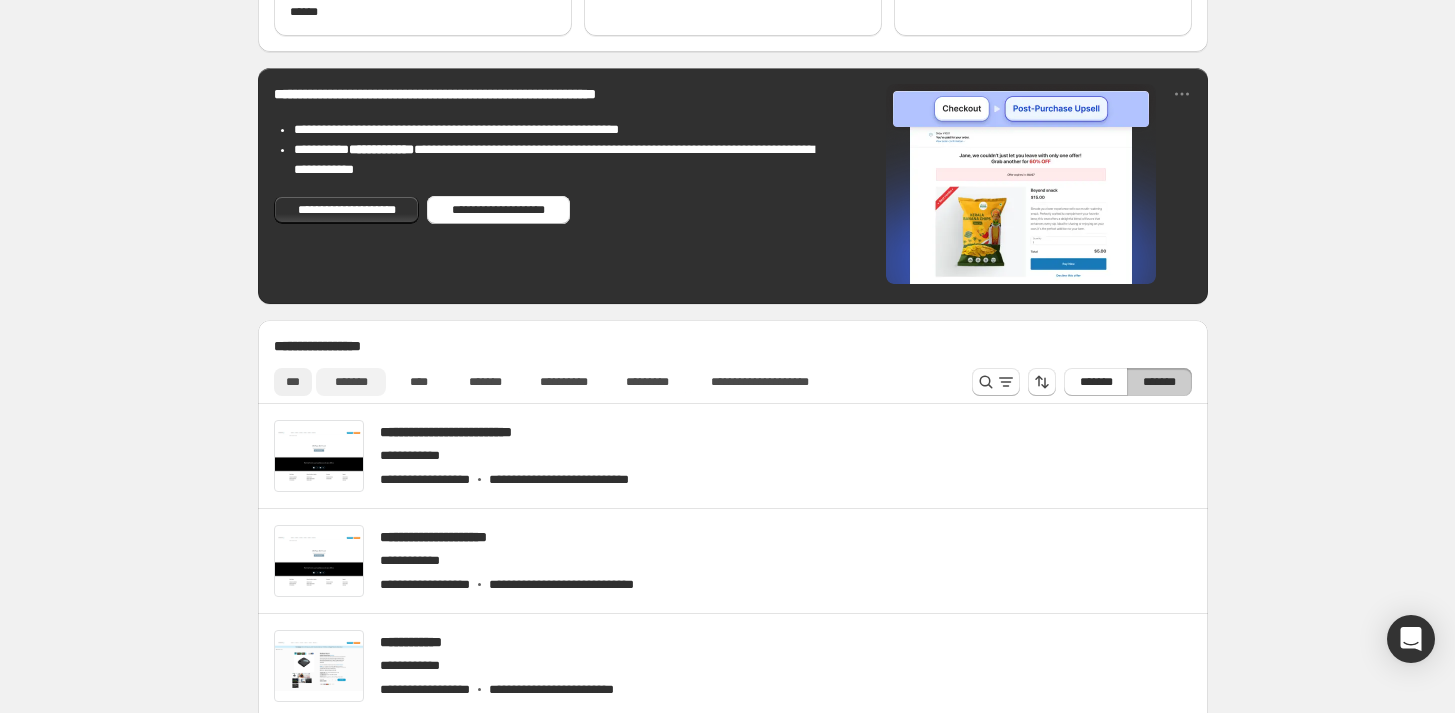 click on "*******" at bounding box center [350, 382] 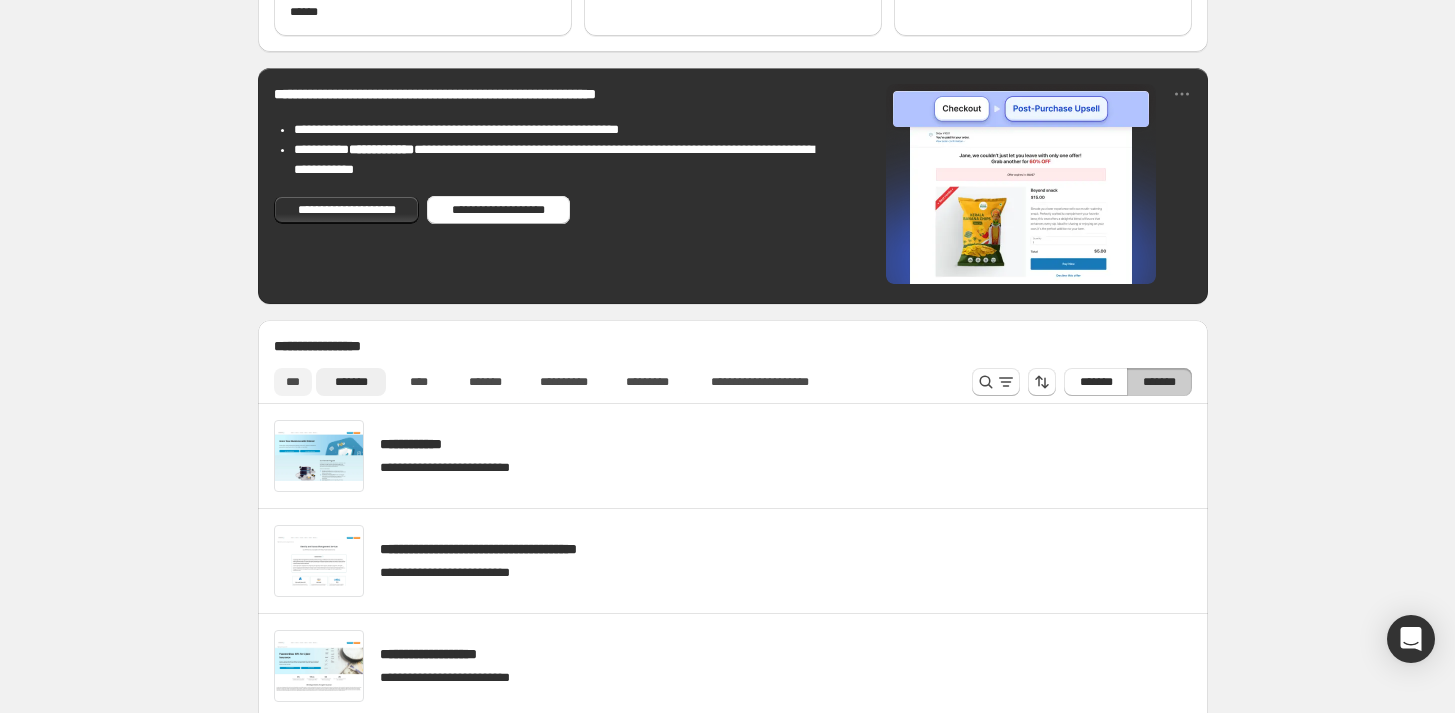 click on "***" at bounding box center [293, 382] 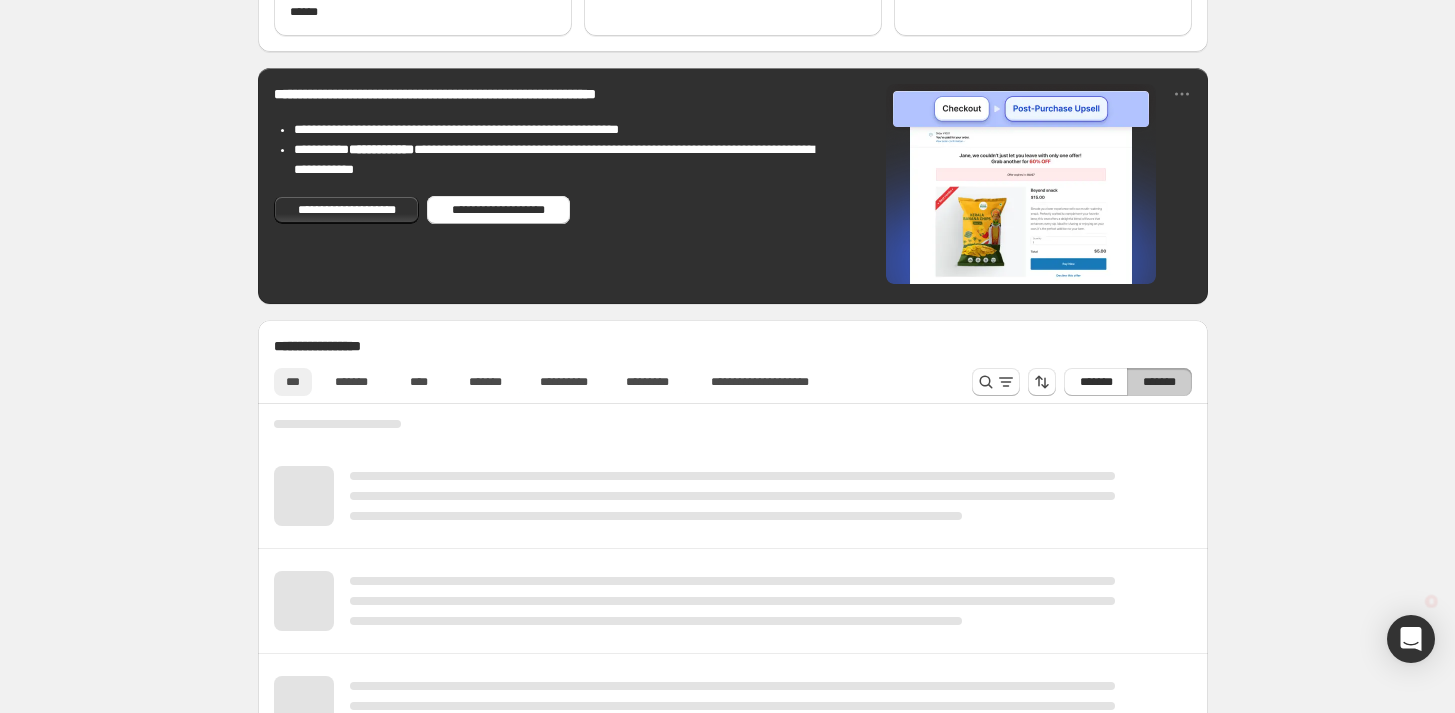 scroll, scrollTop: 0, scrollLeft: 0, axis: both 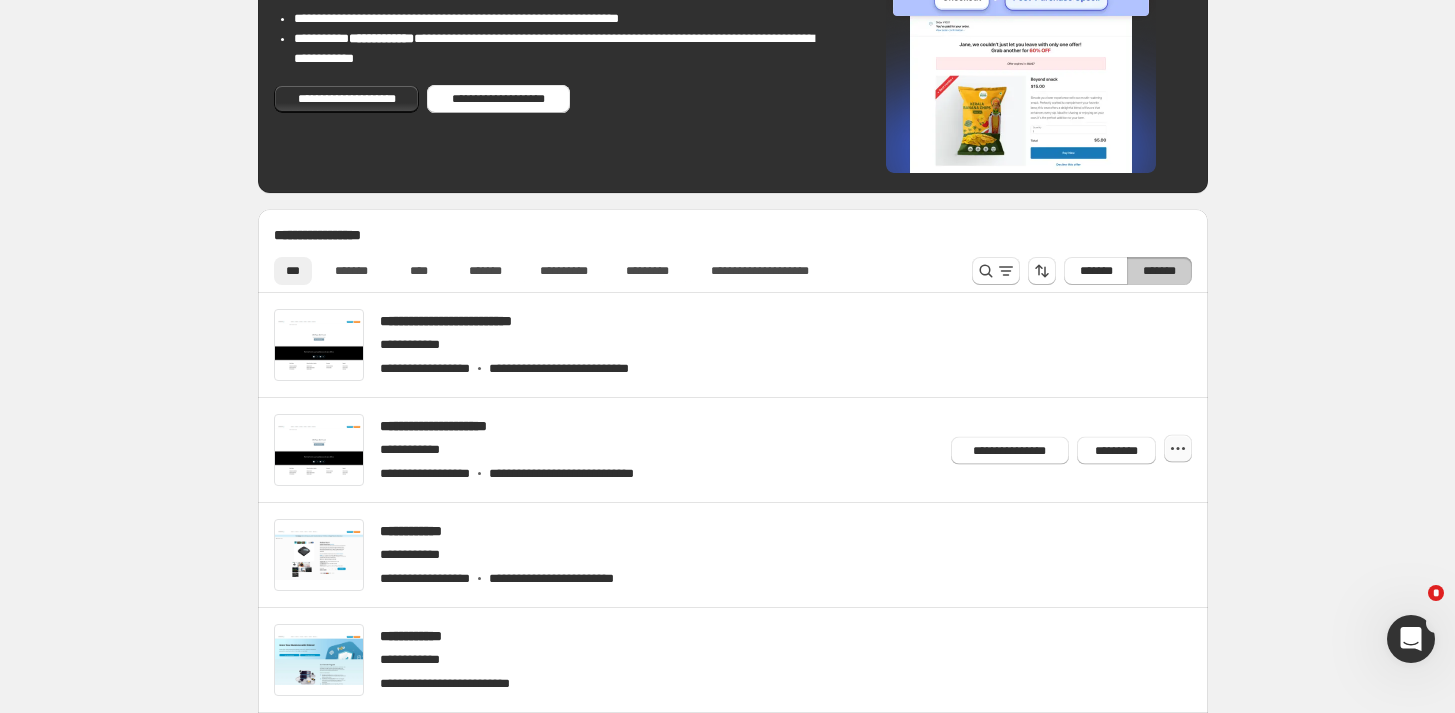 click 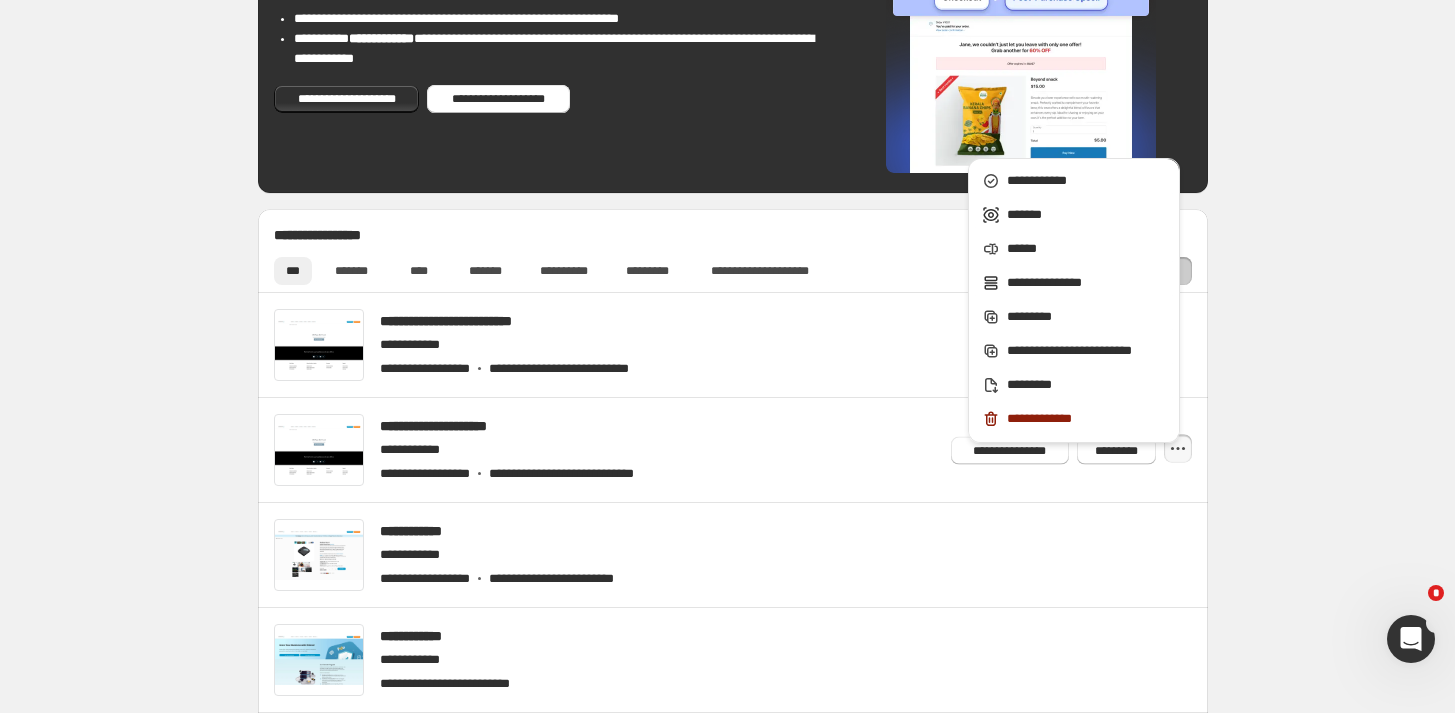 click on "**********" at bounding box center (733, 539) 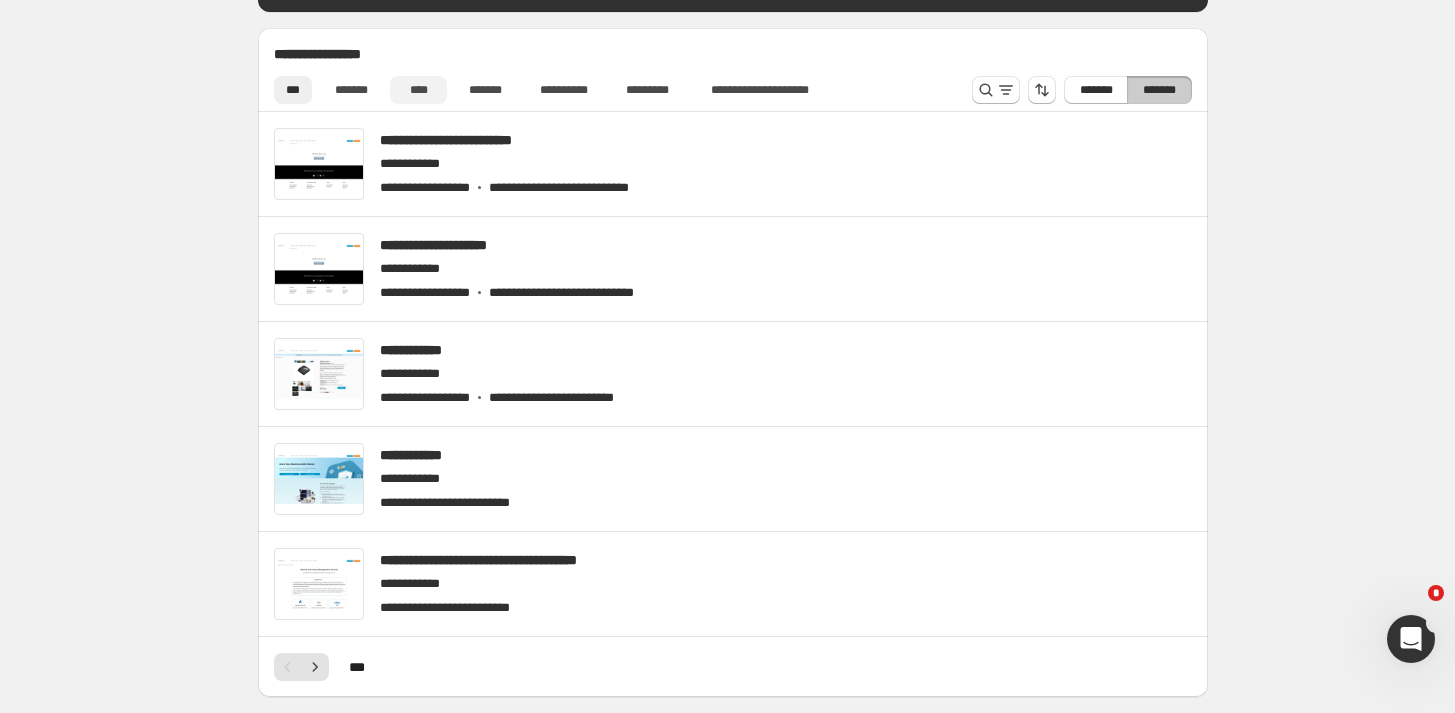 scroll, scrollTop: 702, scrollLeft: 0, axis: vertical 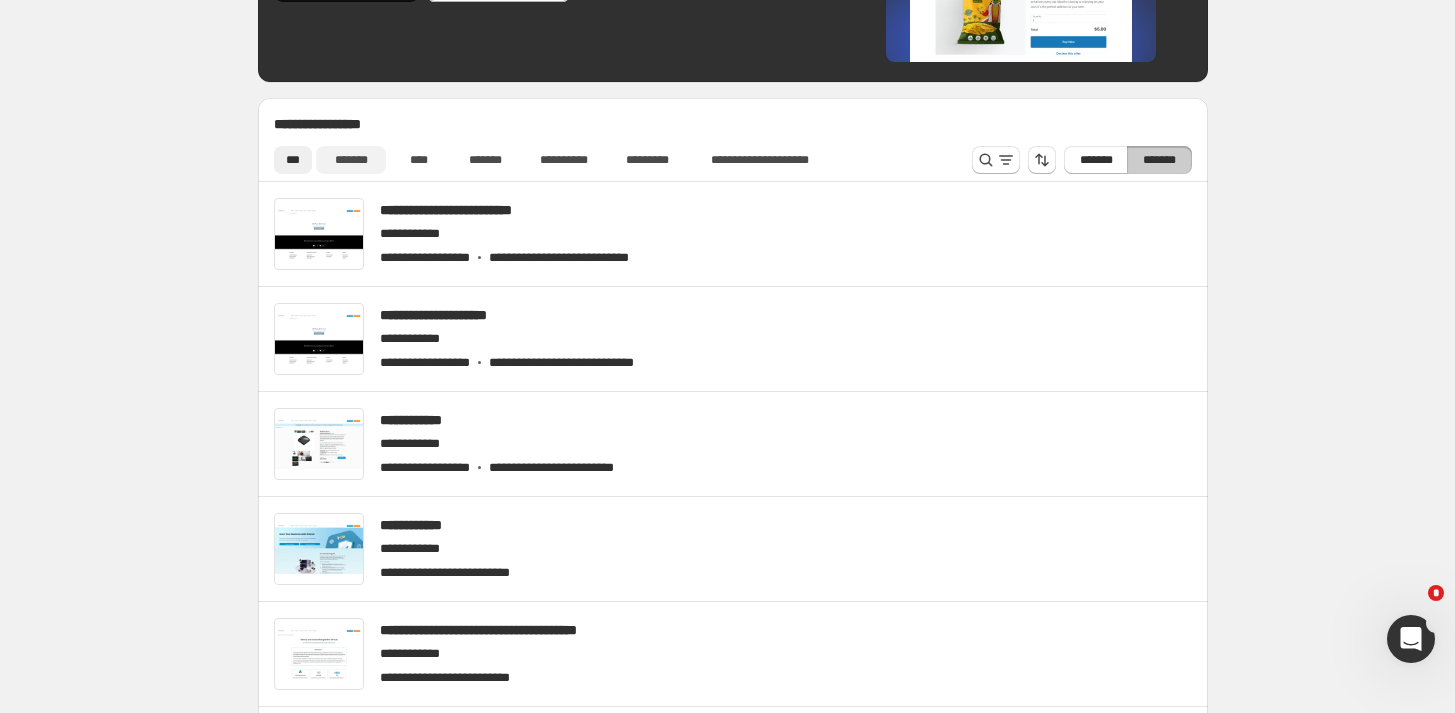 click on "*******" at bounding box center (350, 160) 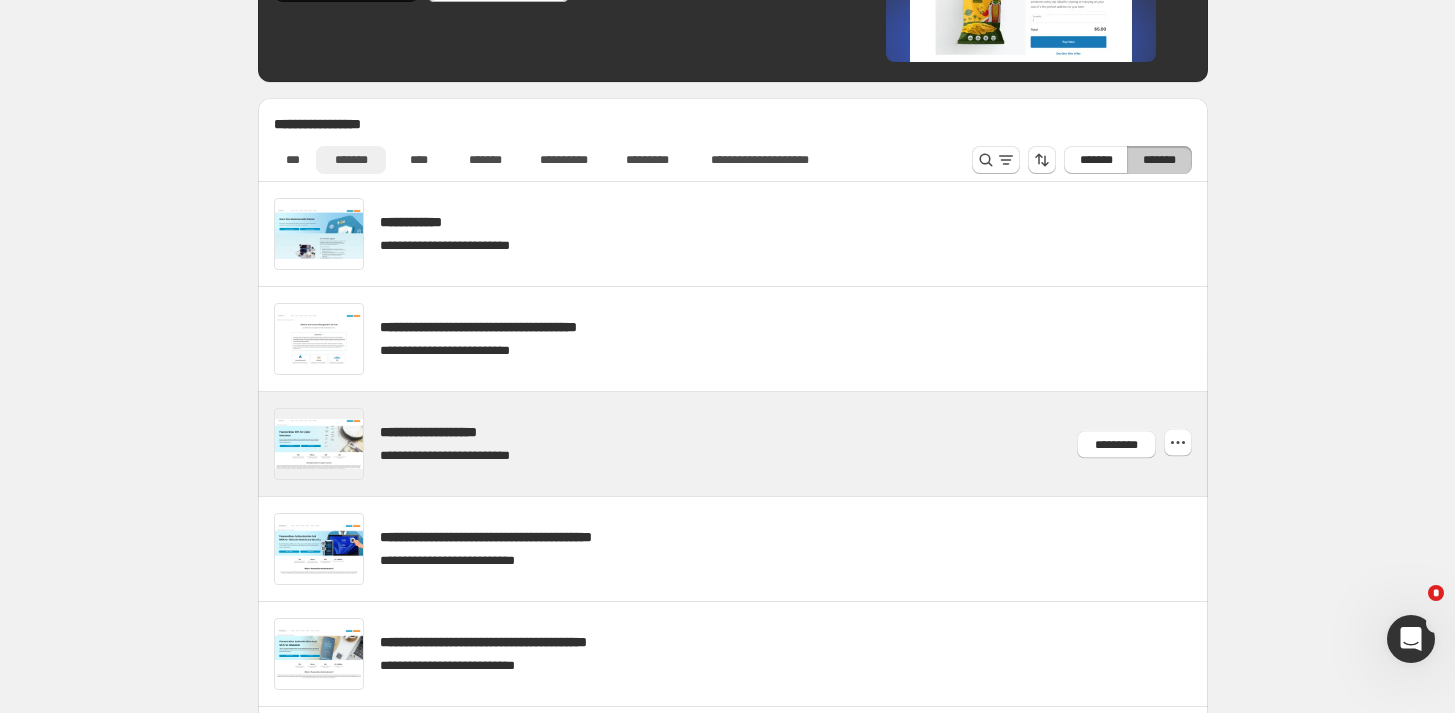 scroll, scrollTop: 813, scrollLeft: 0, axis: vertical 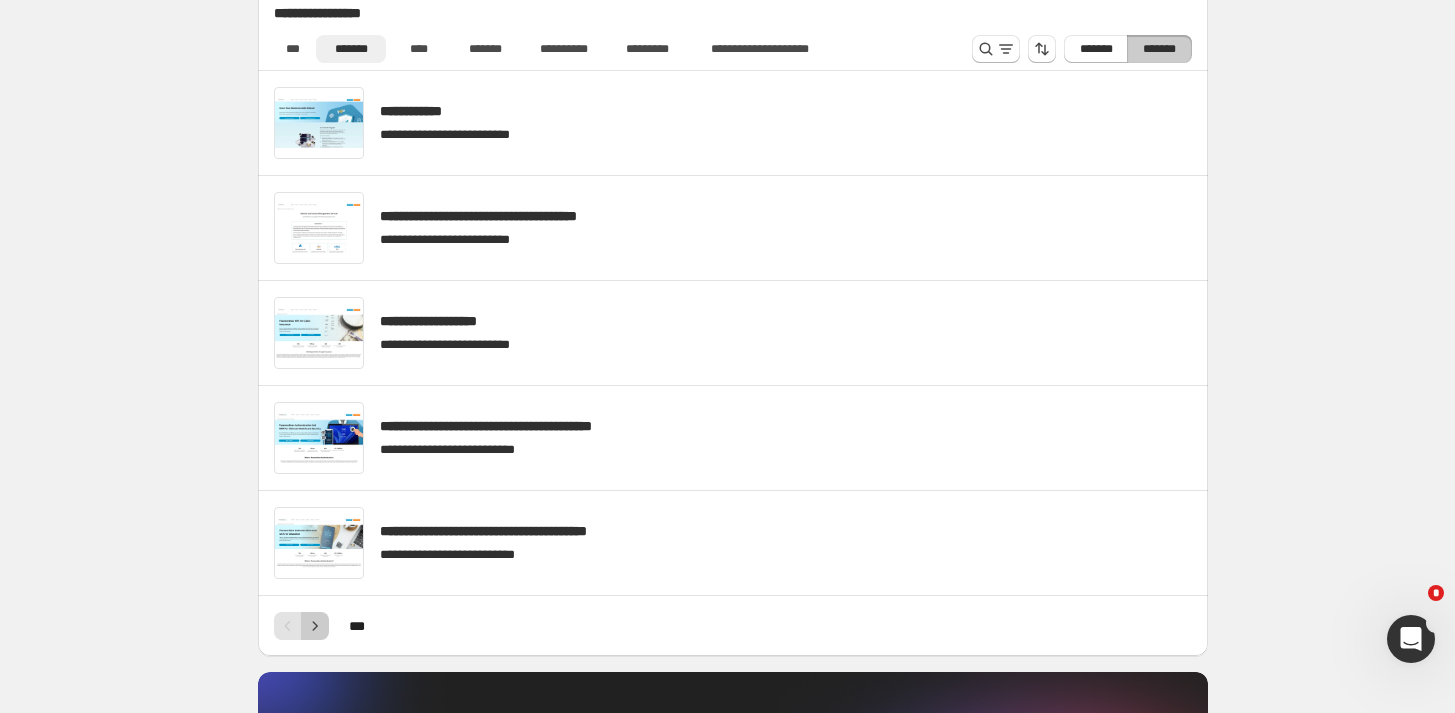 click 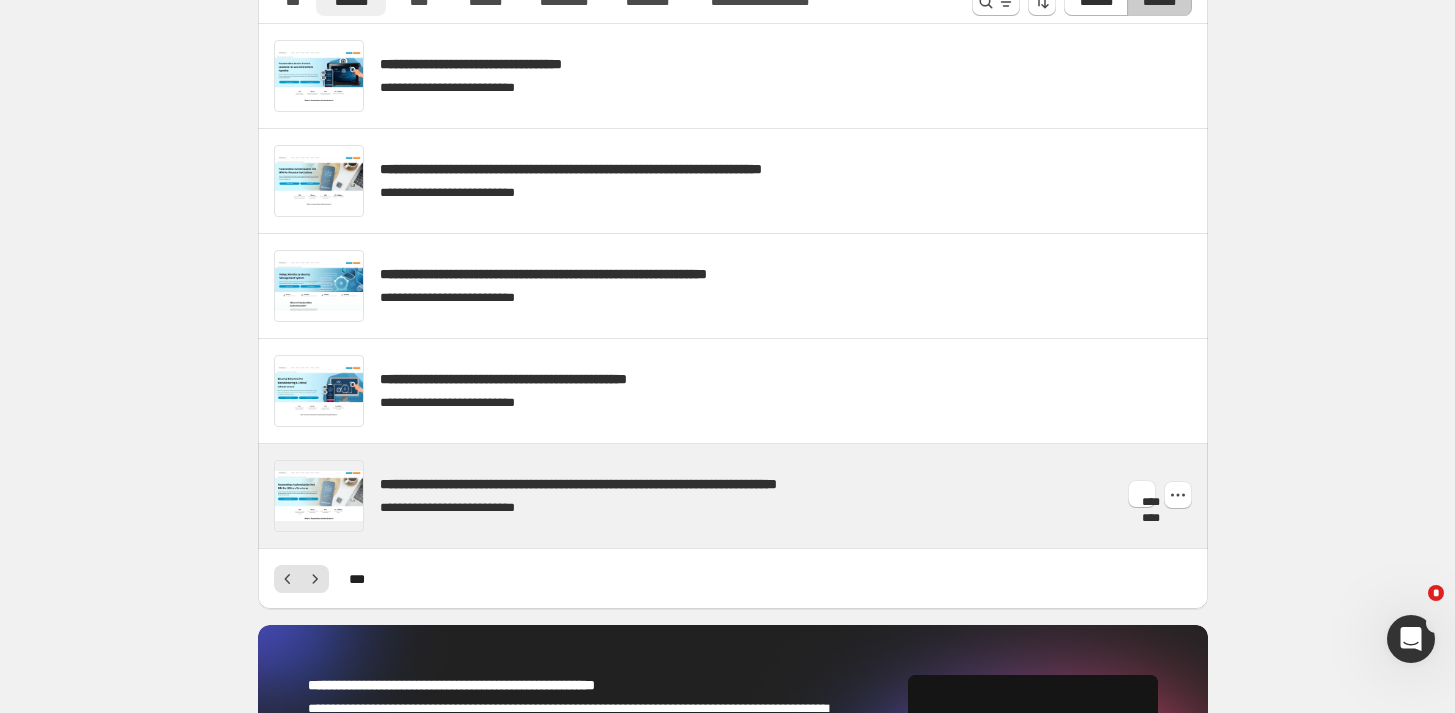 scroll, scrollTop: 911, scrollLeft: 0, axis: vertical 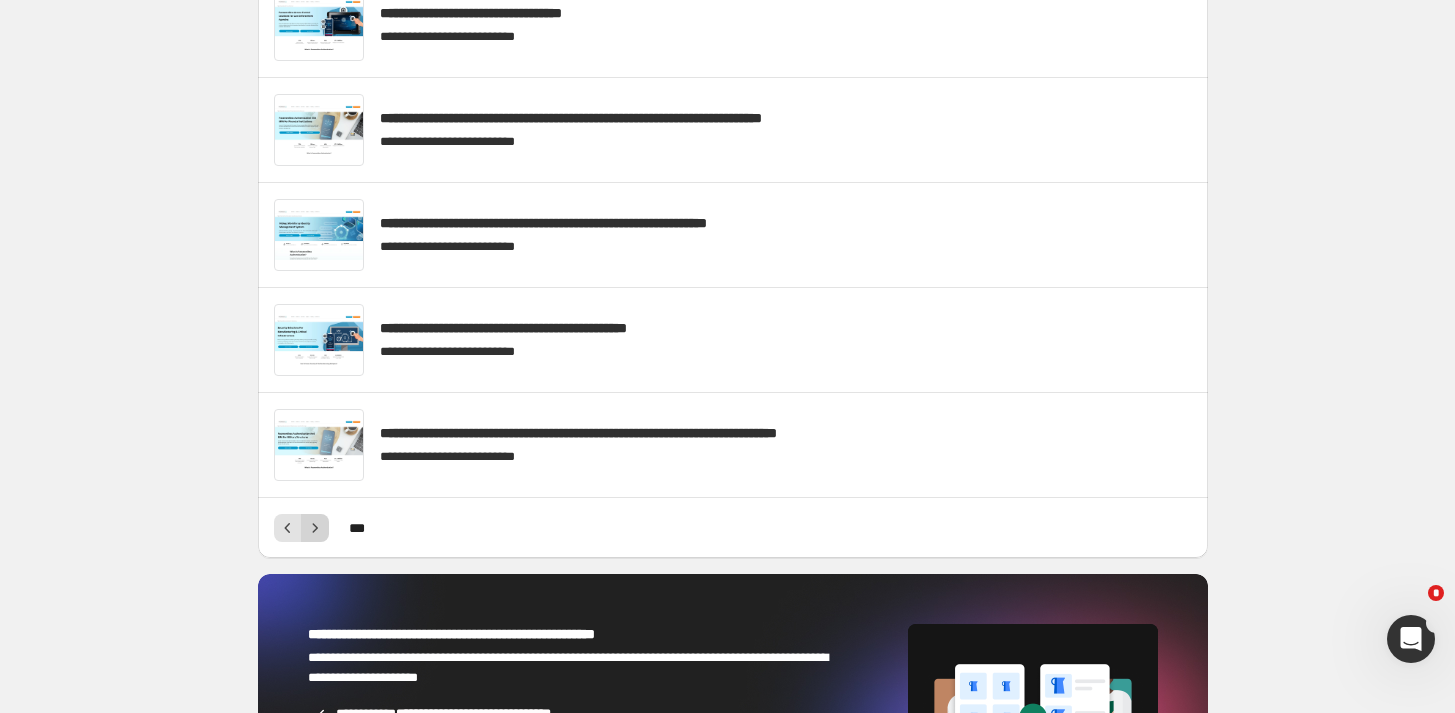 click 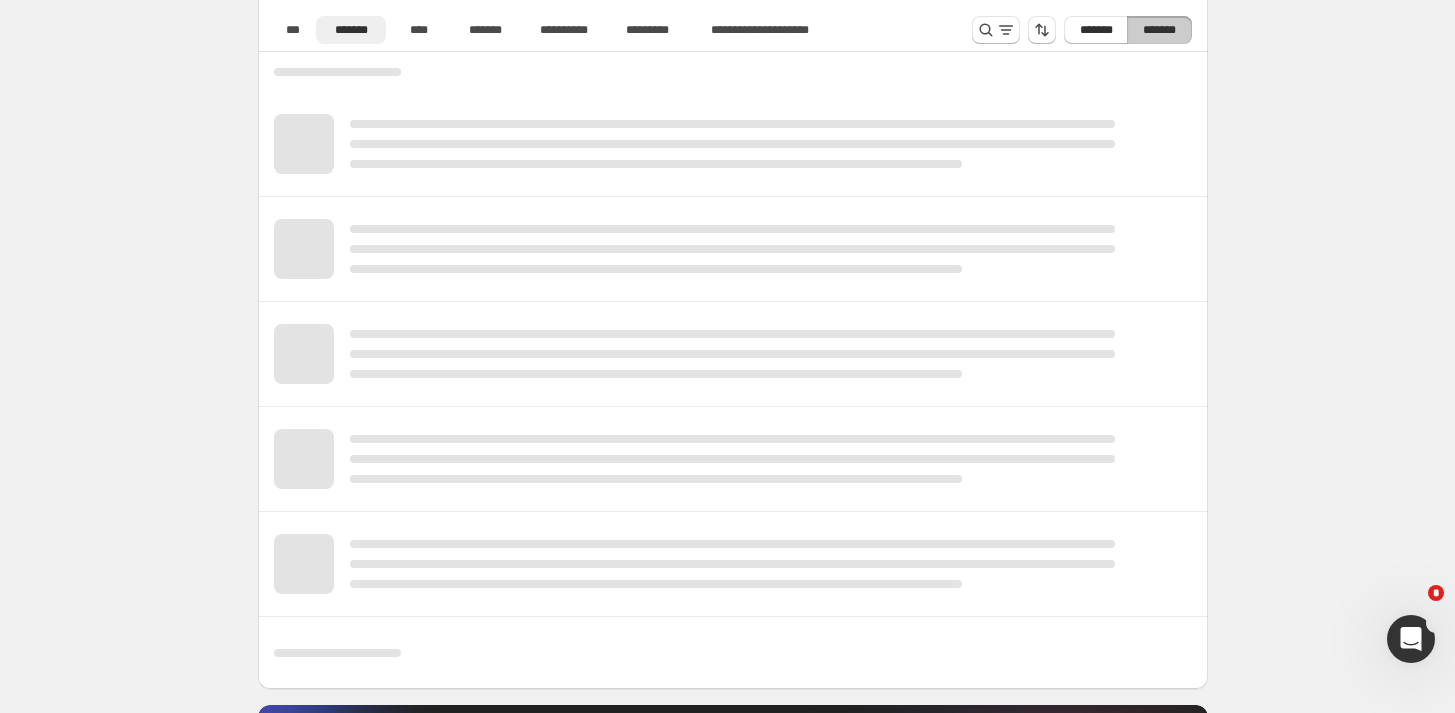 scroll, scrollTop: 800, scrollLeft: 0, axis: vertical 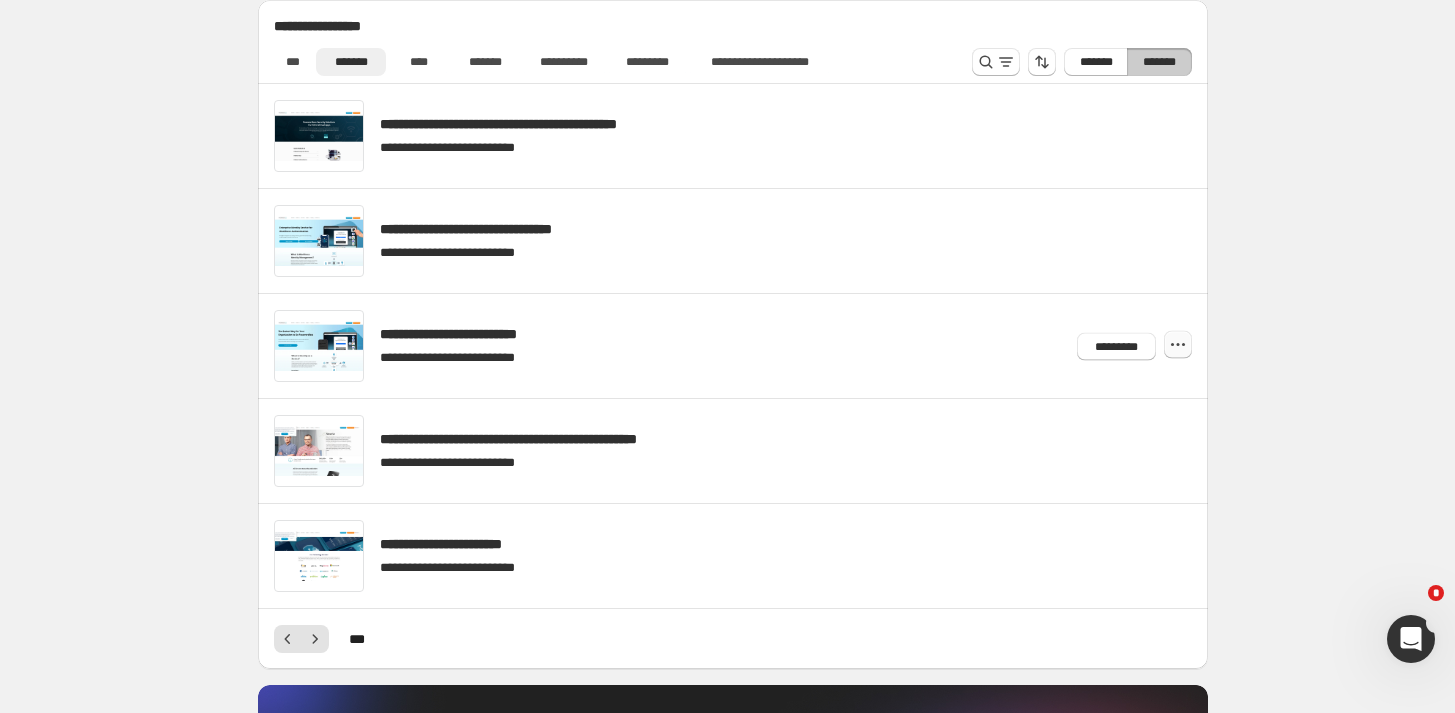 click 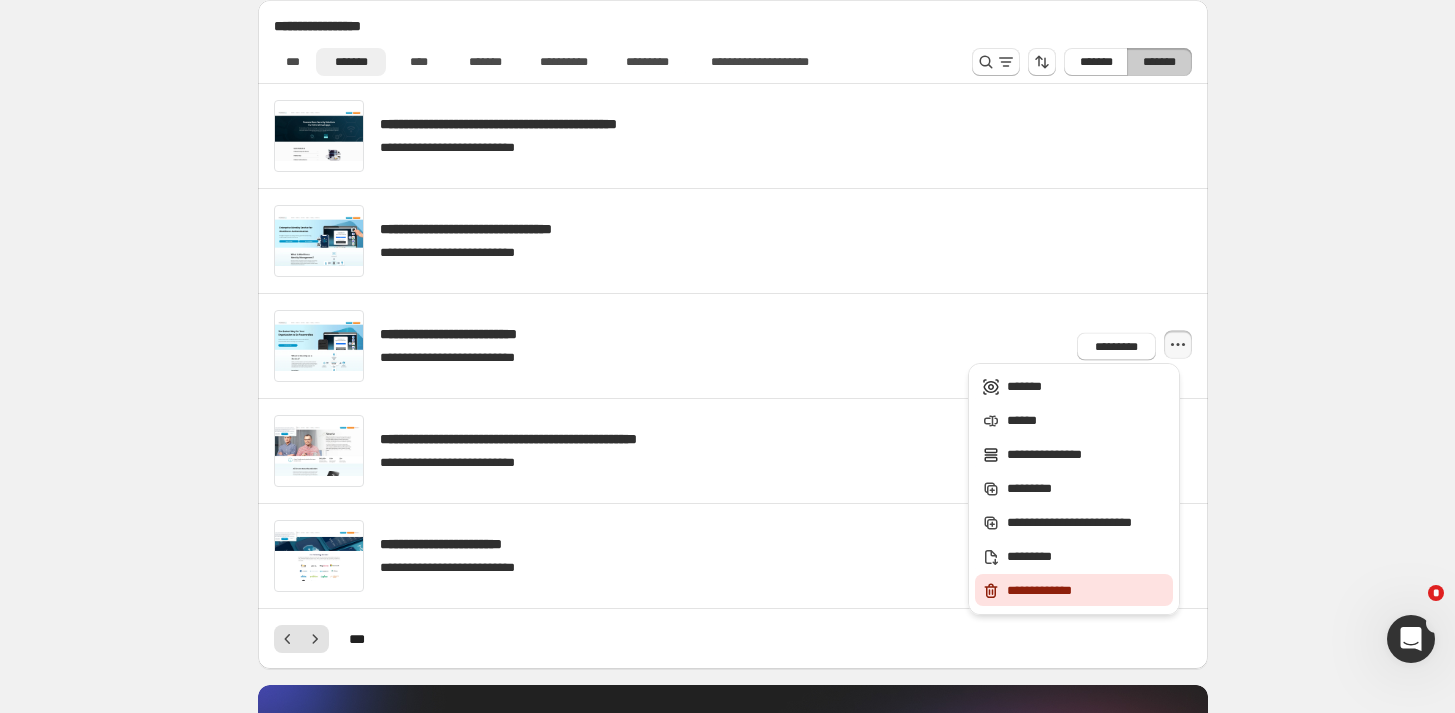 click on "**********" at bounding box center [1087, 591] 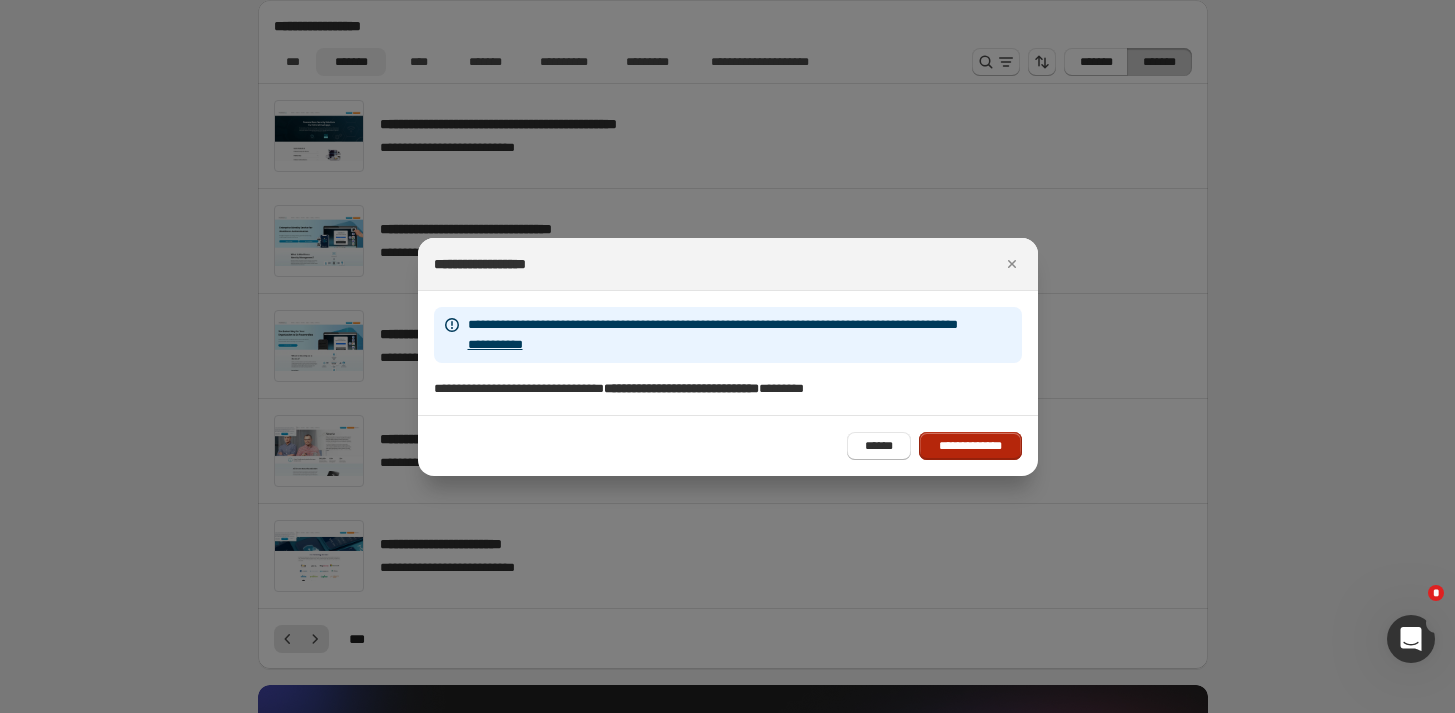 click on "**********" at bounding box center (970, 446) 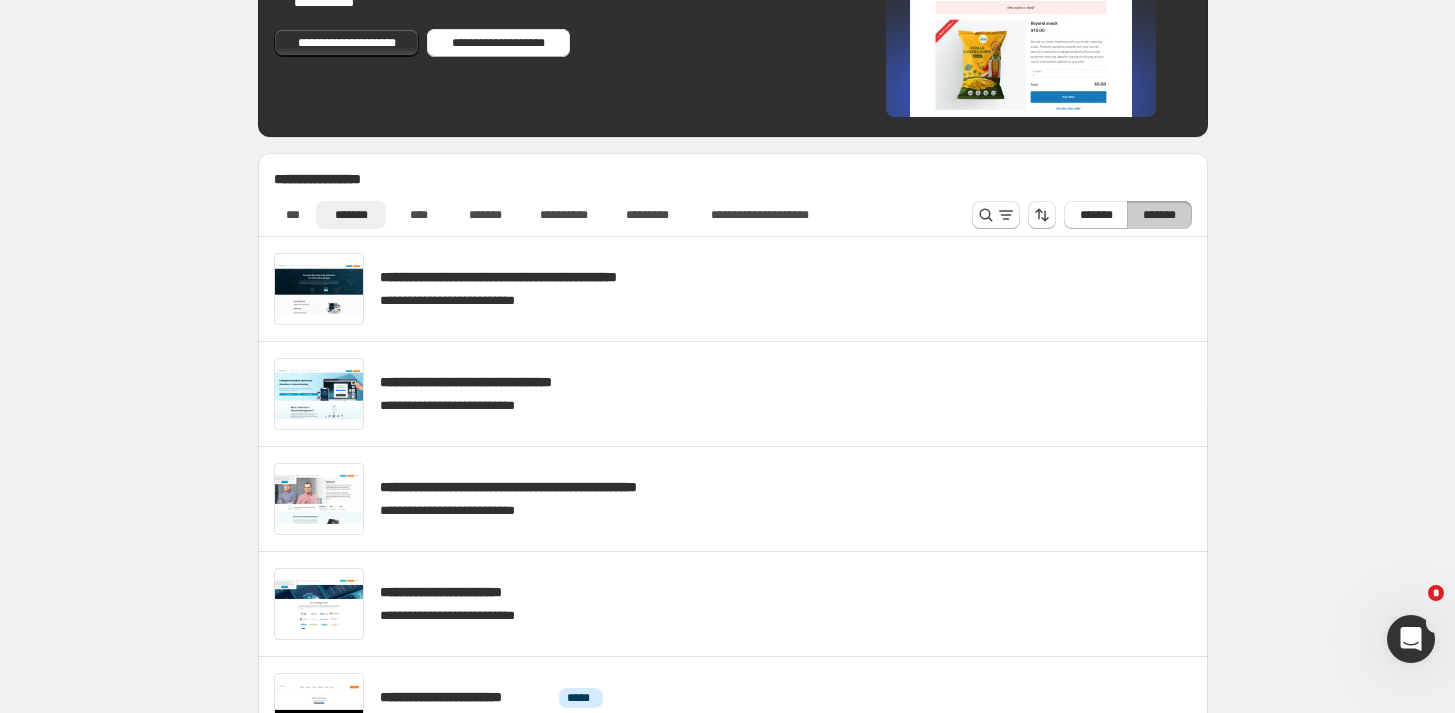 scroll, scrollTop: 666, scrollLeft: 0, axis: vertical 